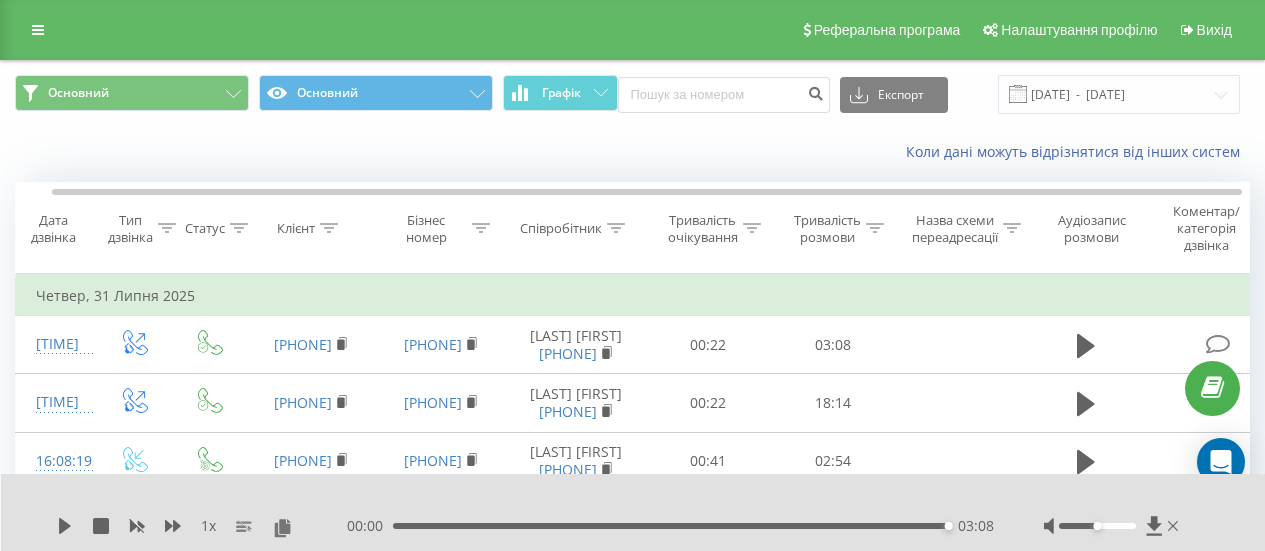 scroll, scrollTop: 132, scrollLeft: 0, axis: vertical 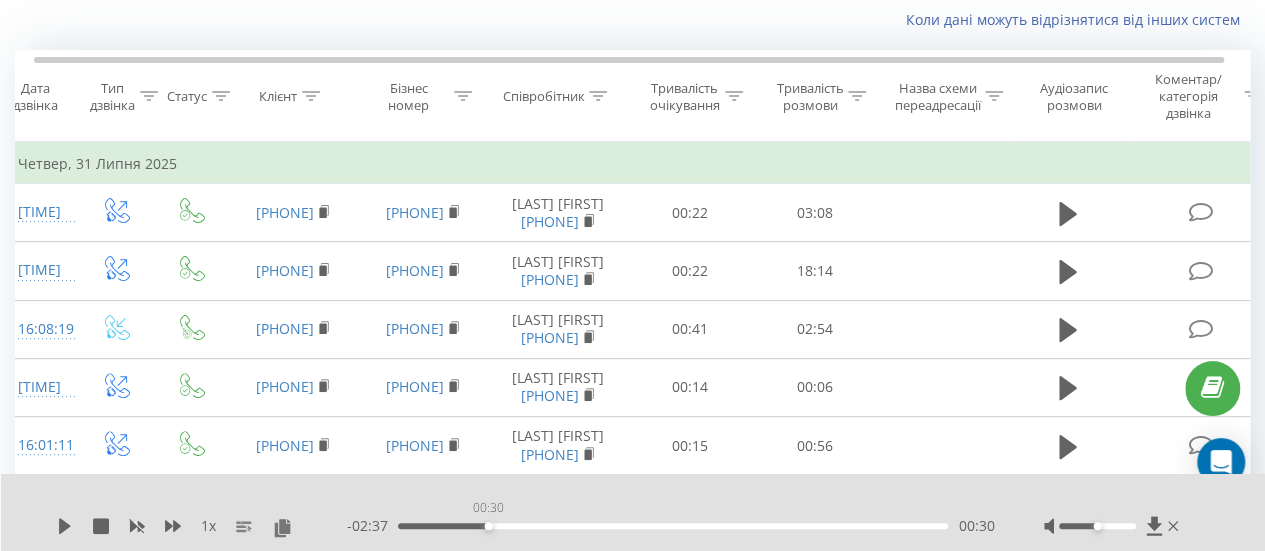 click on "00:30" at bounding box center [673, 526] 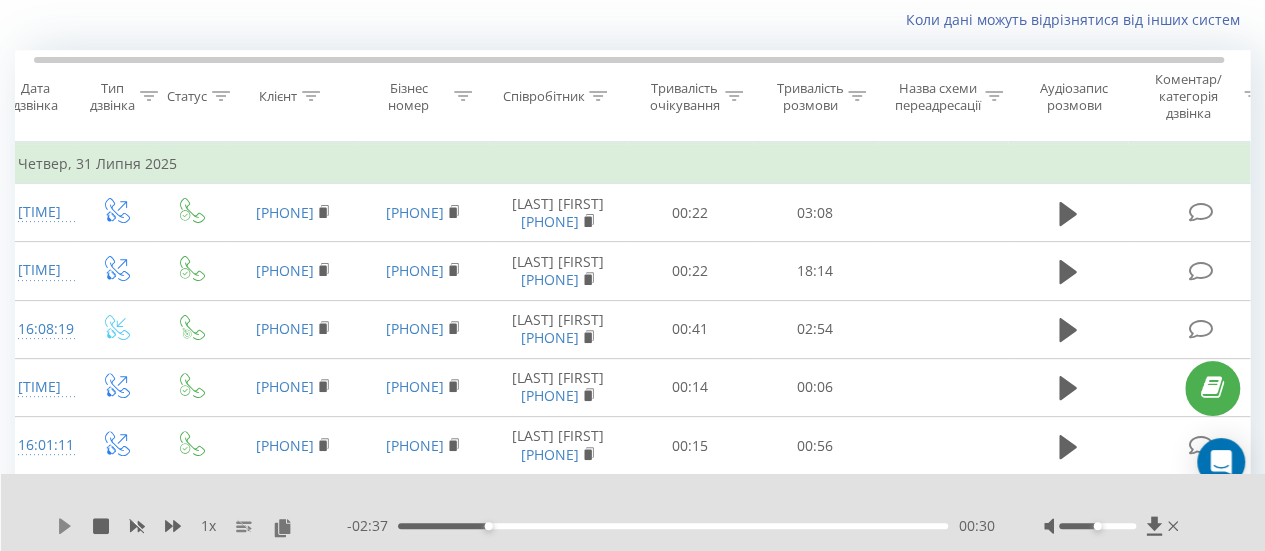 click 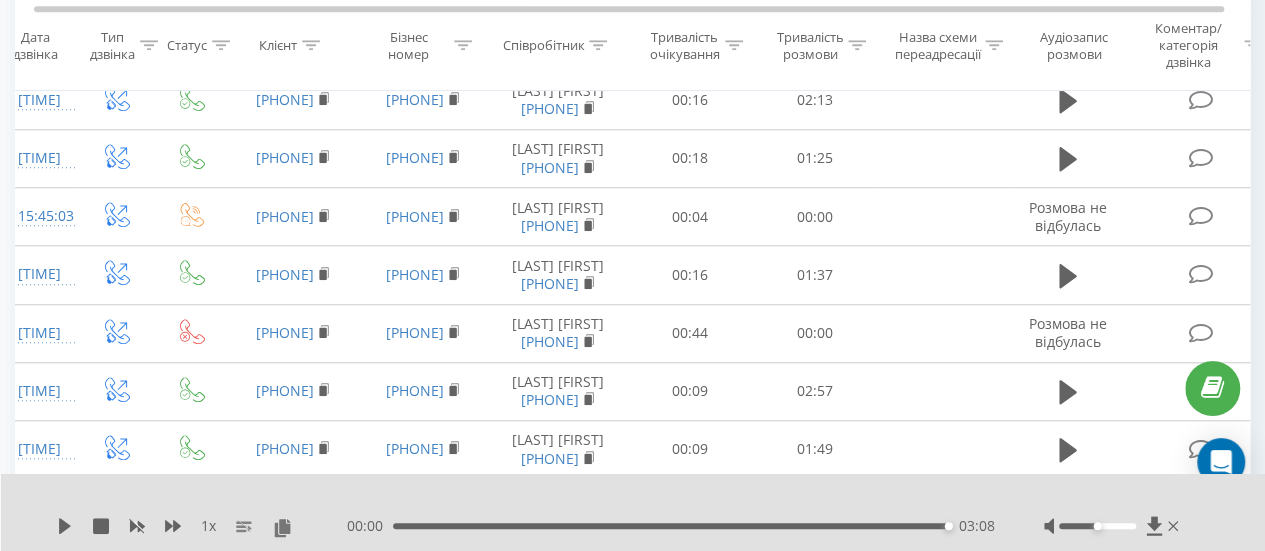 scroll, scrollTop: 712, scrollLeft: 0, axis: vertical 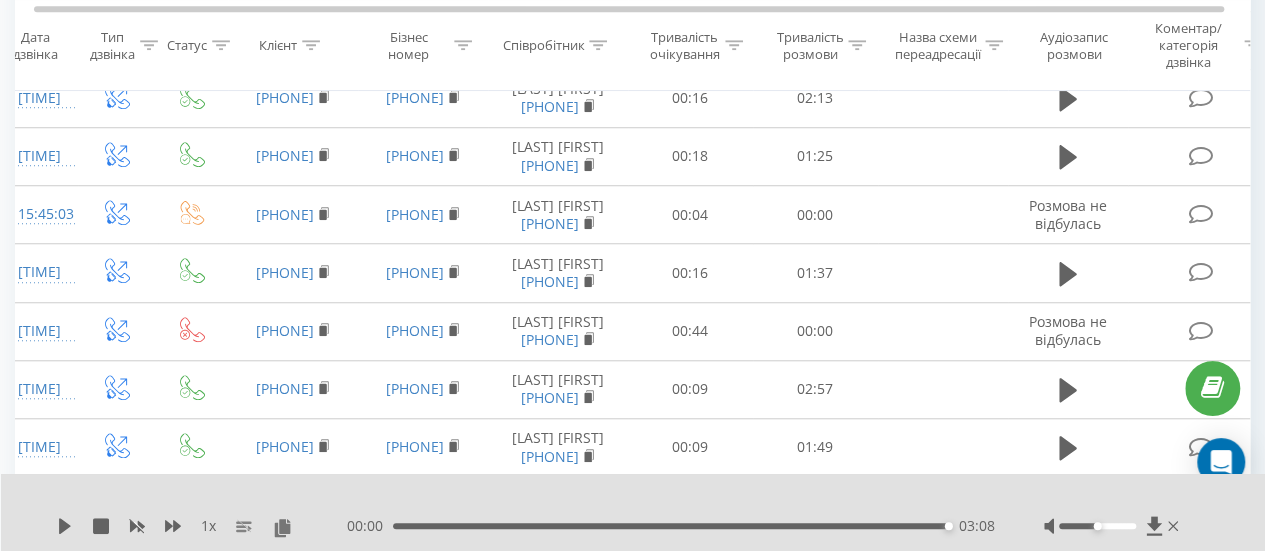 click 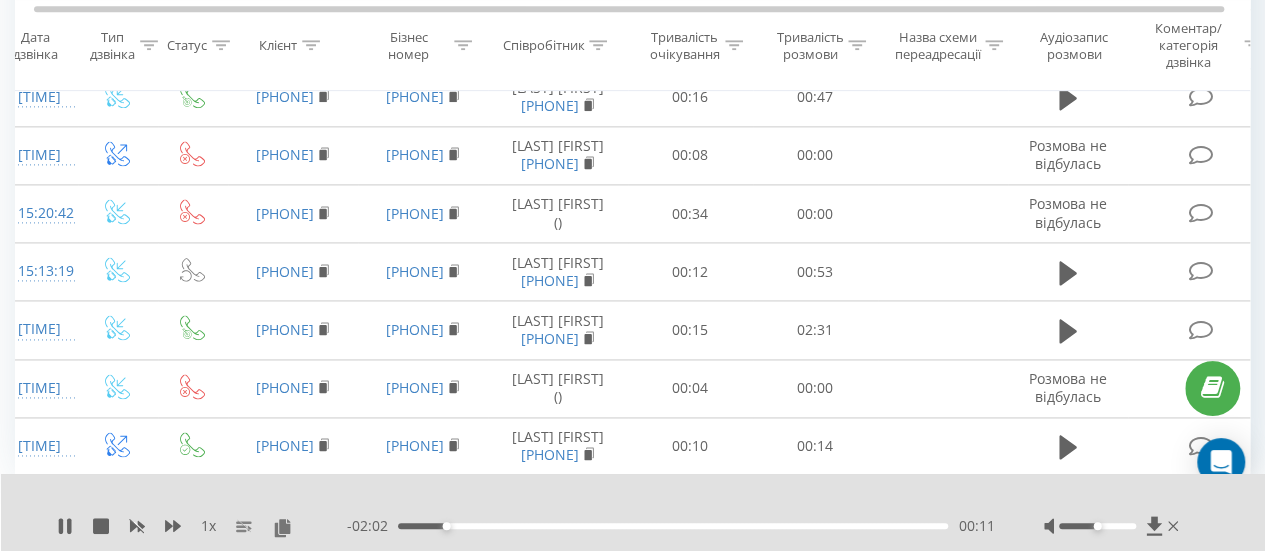scroll, scrollTop: 2007, scrollLeft: 0, axis: vertical 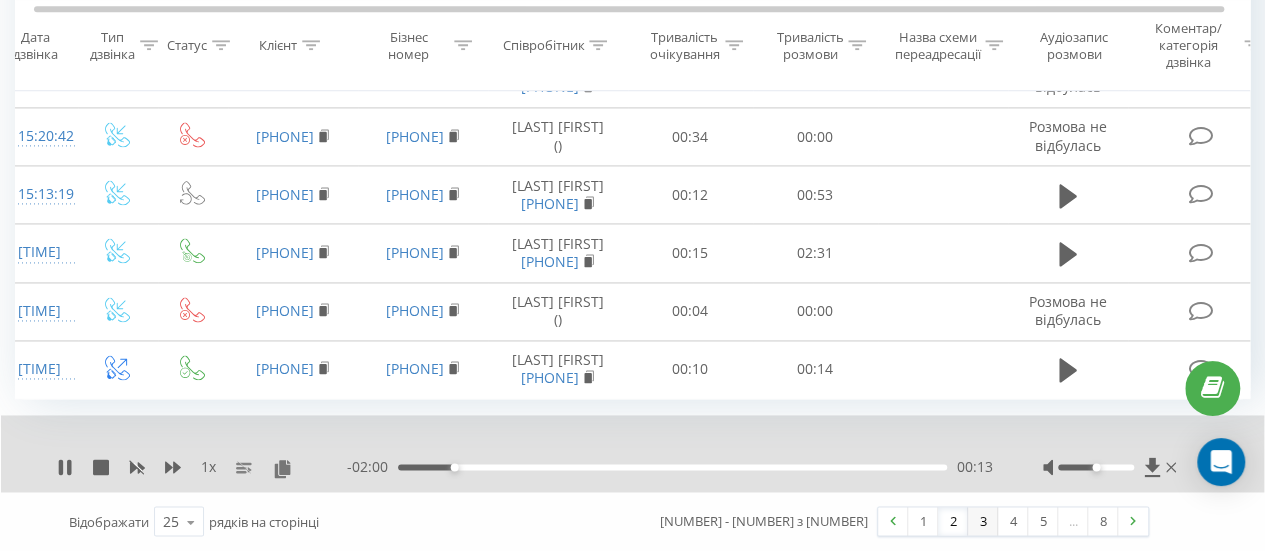 click on "3" at bounding box center [983, 521] 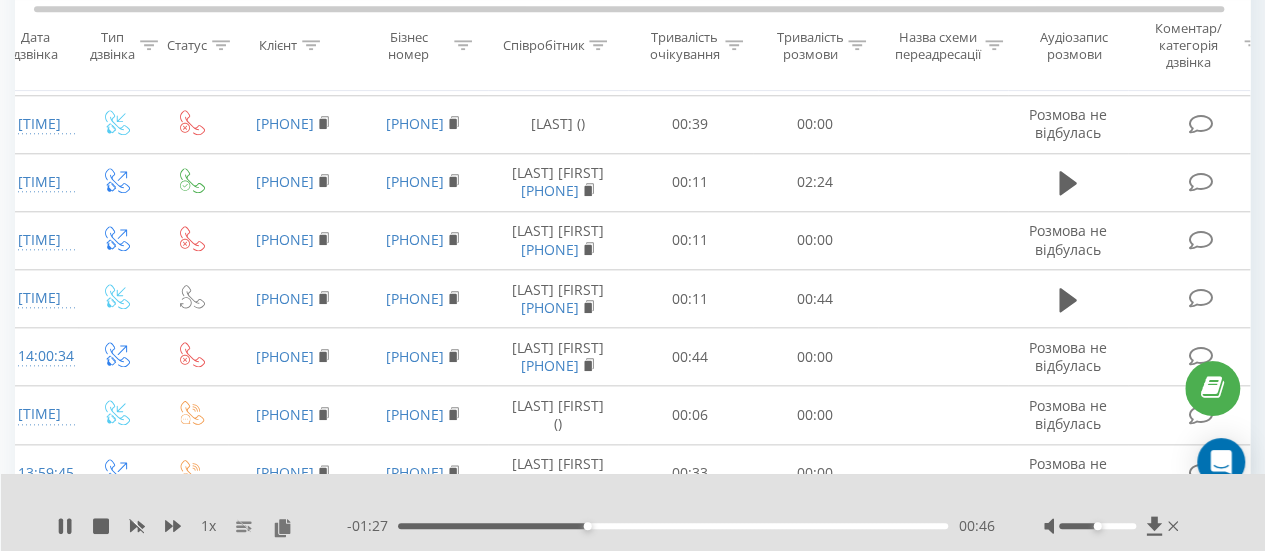 scroll, scrollTop: 920, scrollLeft: 0, axis: vertical 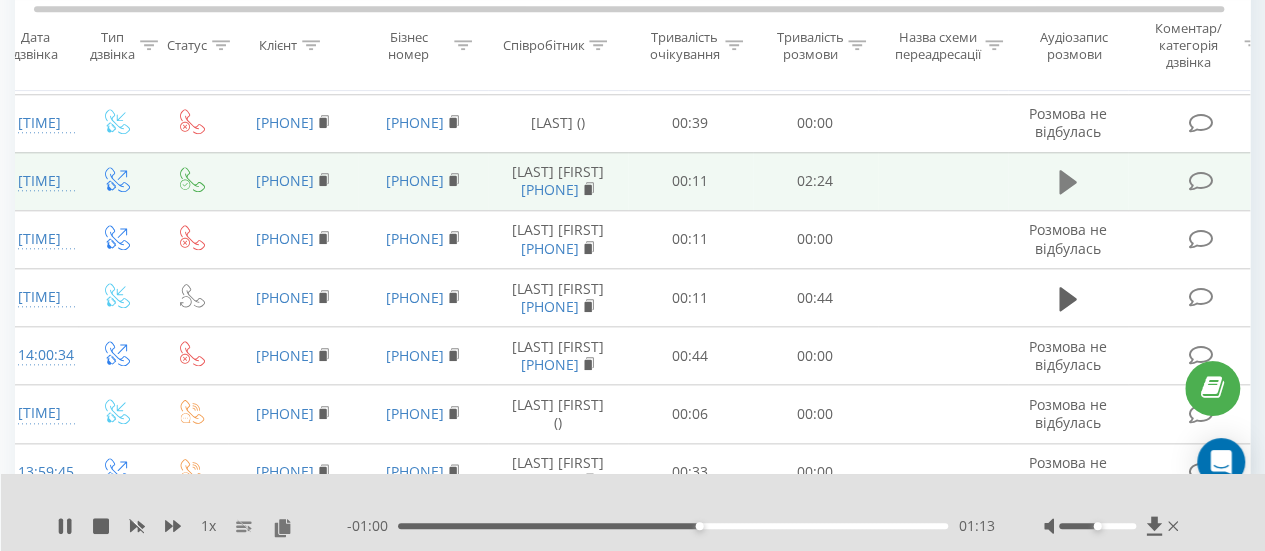 click 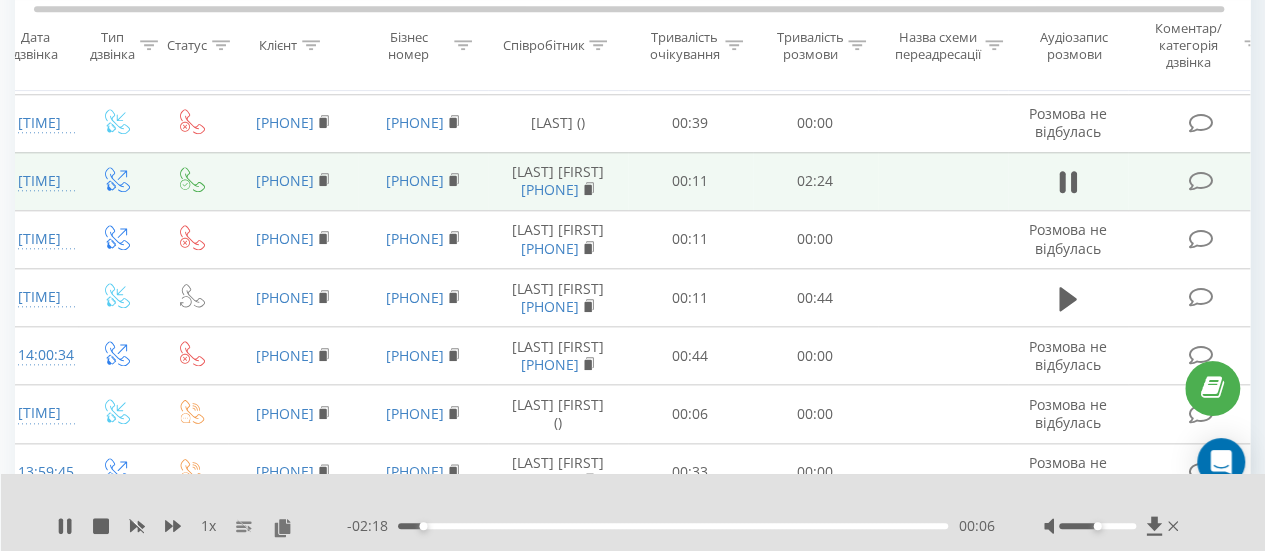 click on "[NUMBER] x  - [TIME] [TIME]   [TIME]" at bounding box center [633, 512] 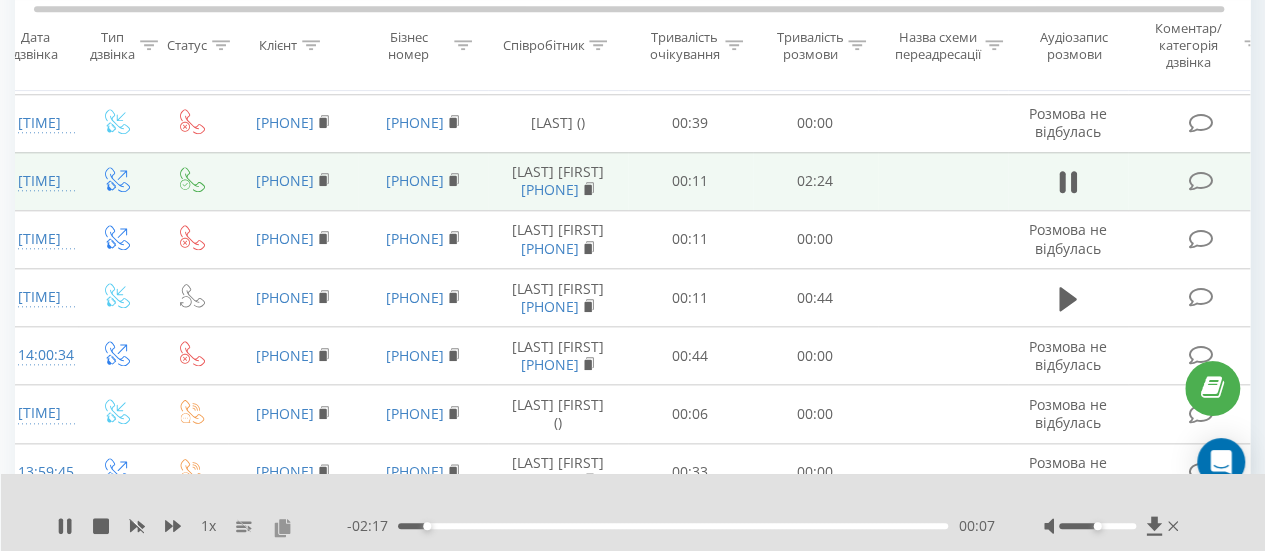 click at bounding box center (282, 527) 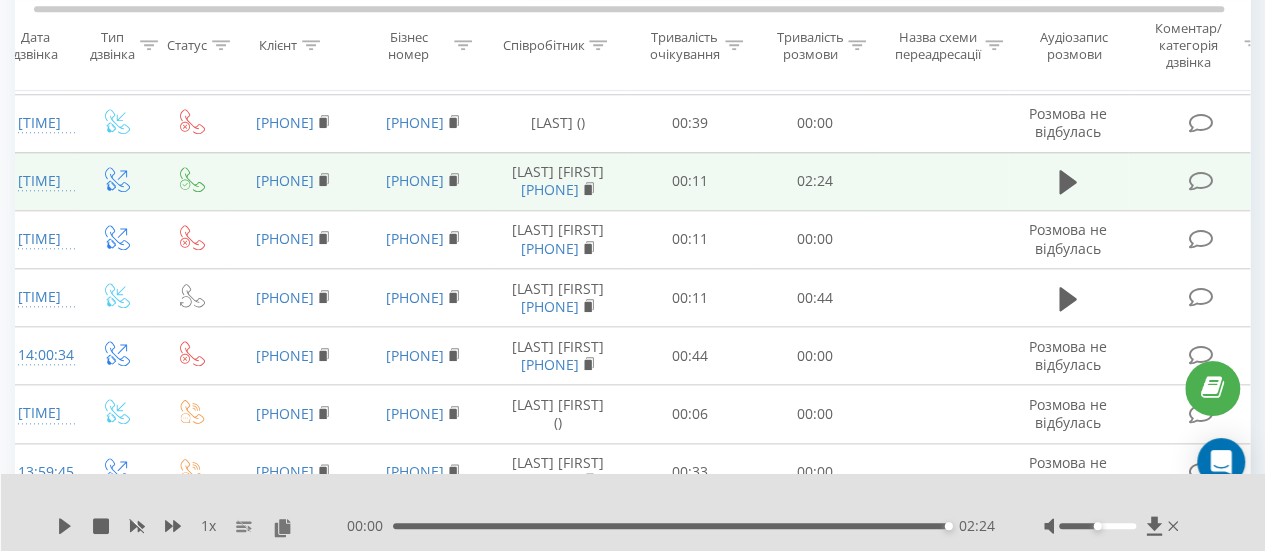 click 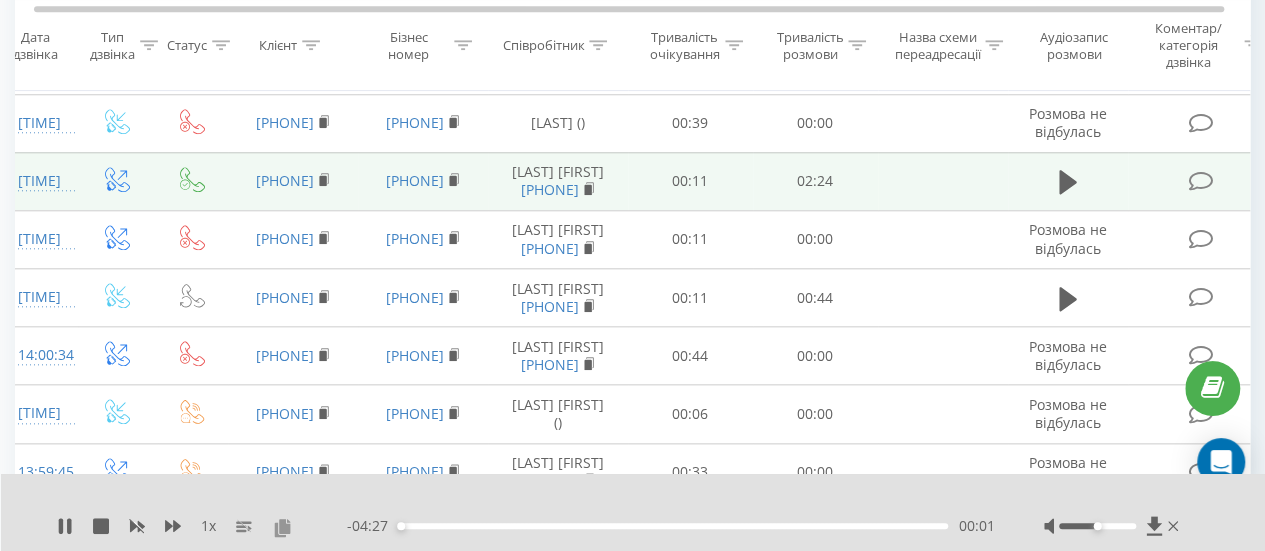 click at bounding box center (282, 527) 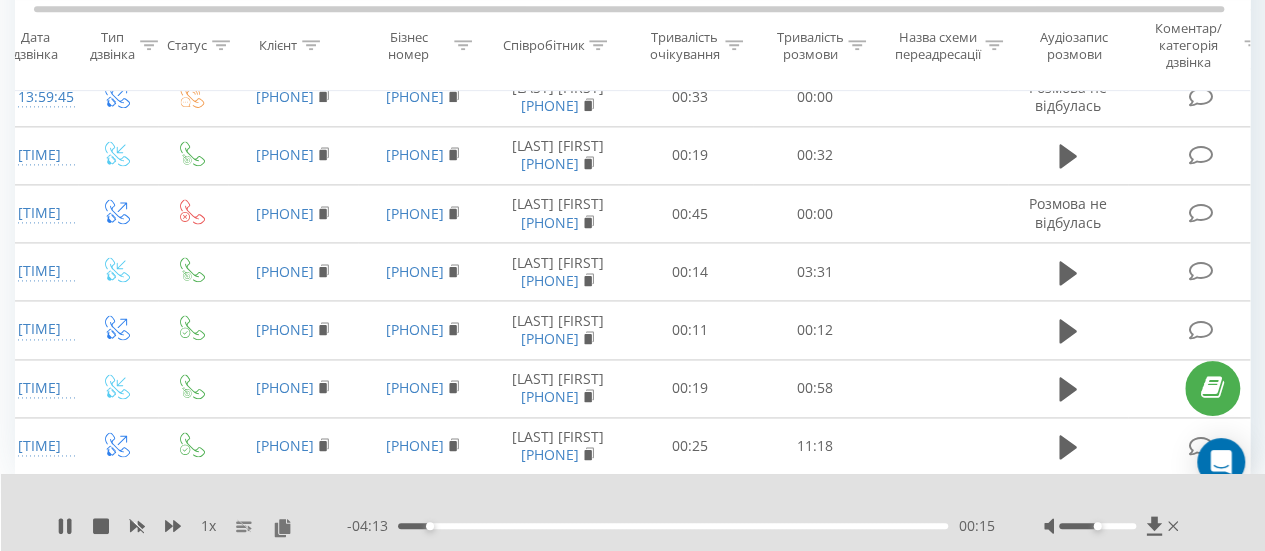 scroll, scrollTop: 1468, scrollLeft: 0, axis: vertical 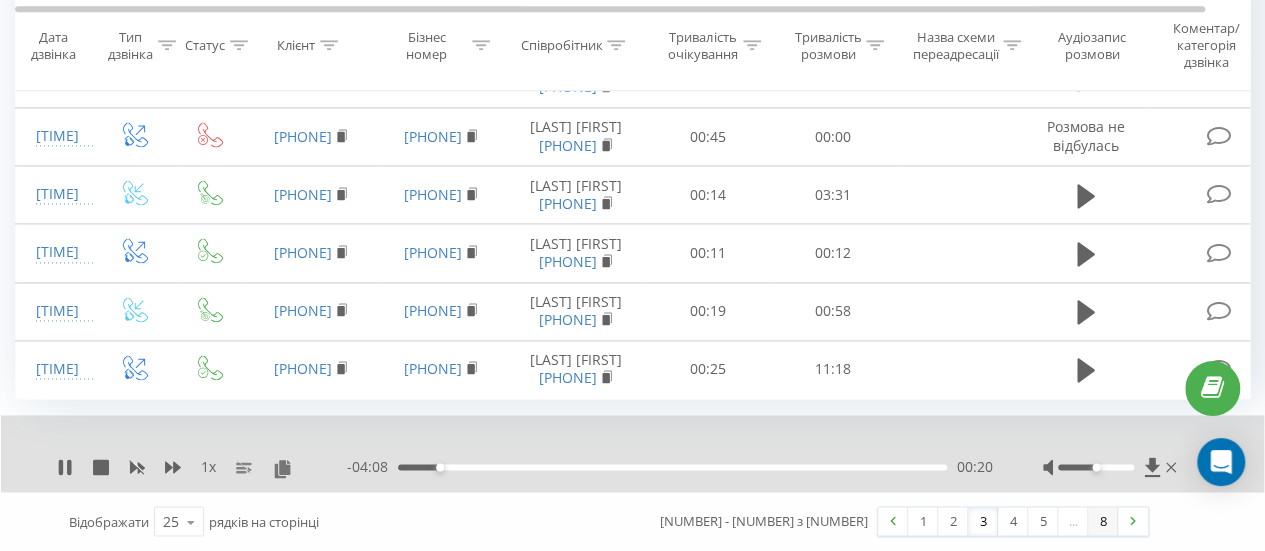 click on "8" at bounding box center (1103, 521) 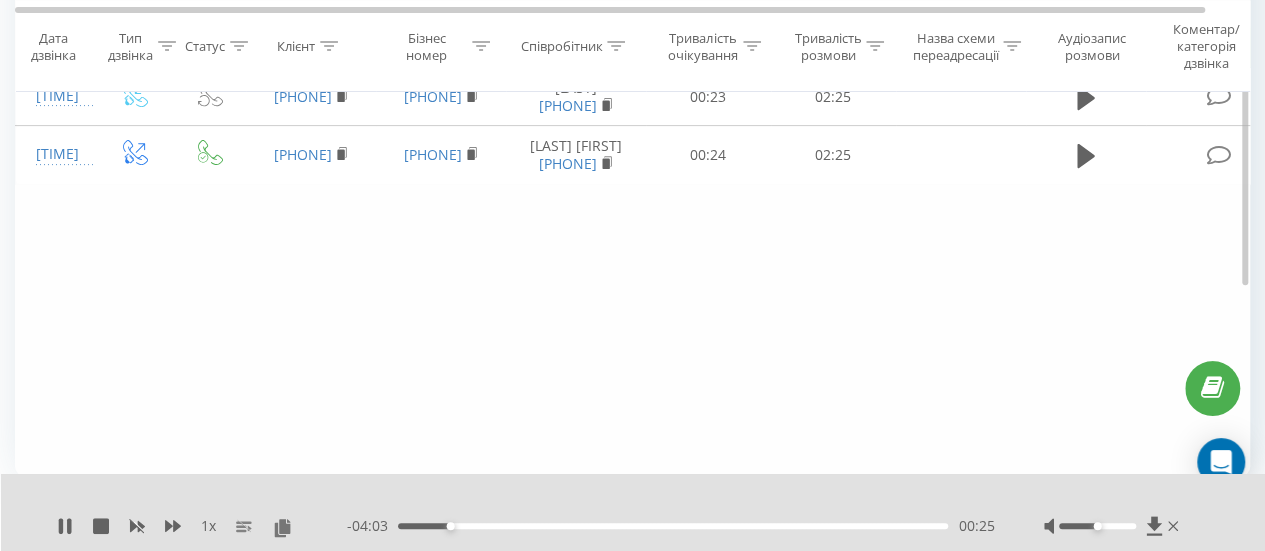 scroll, scrollTop: 324, scrollLeft: 0, axis: vertical 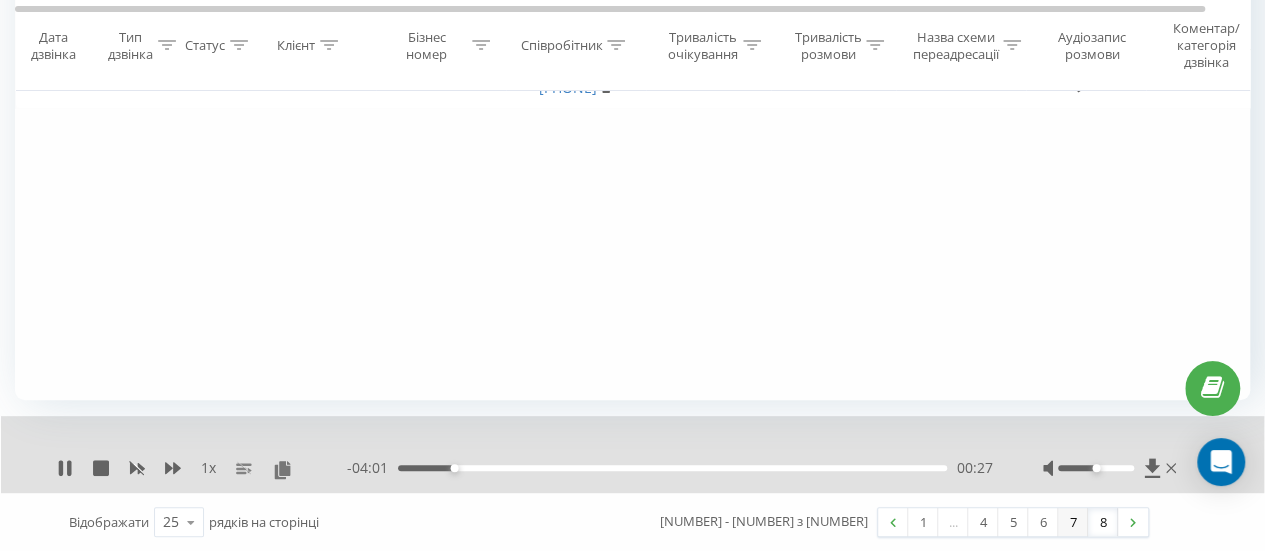 click on "7" at bounding box center (1073, 522) 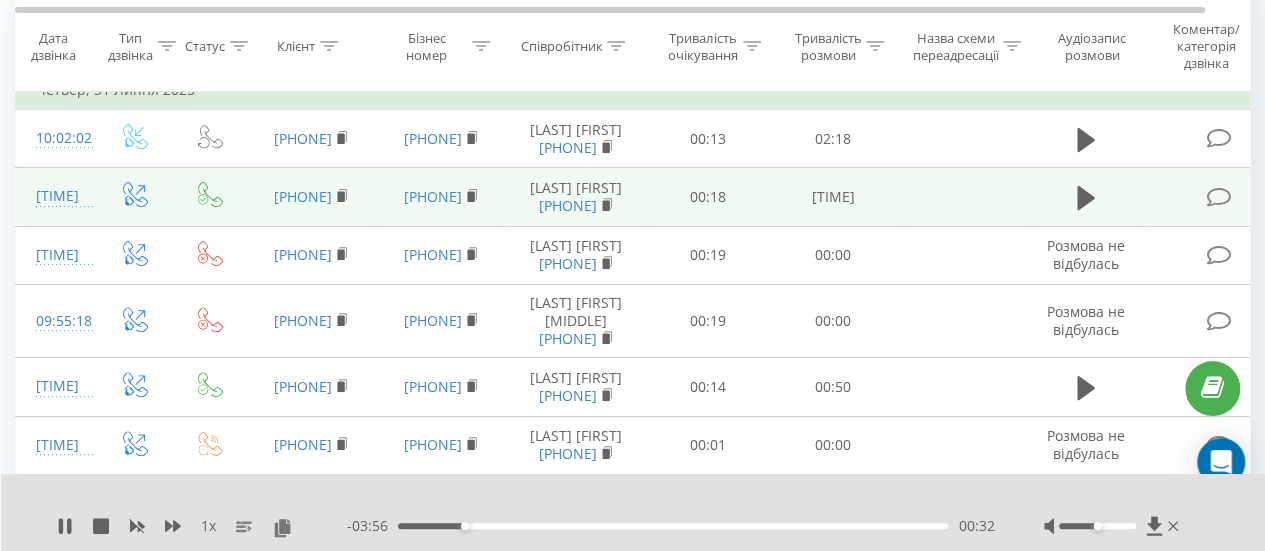 scroll, scrollTop: 207, scrollLeft: 0, axis: vertical 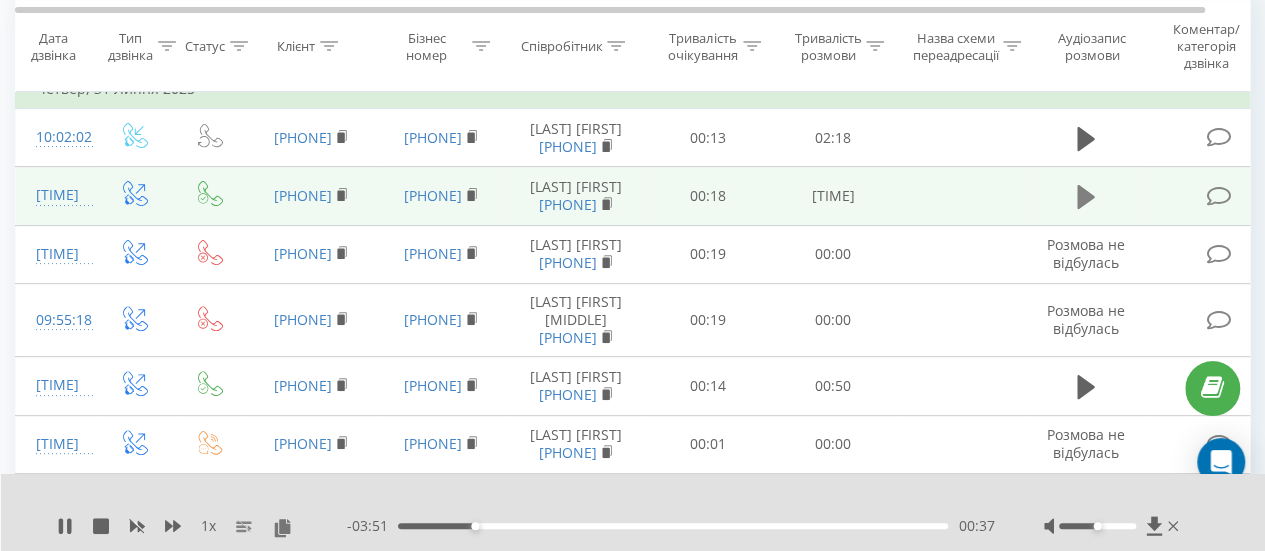 click 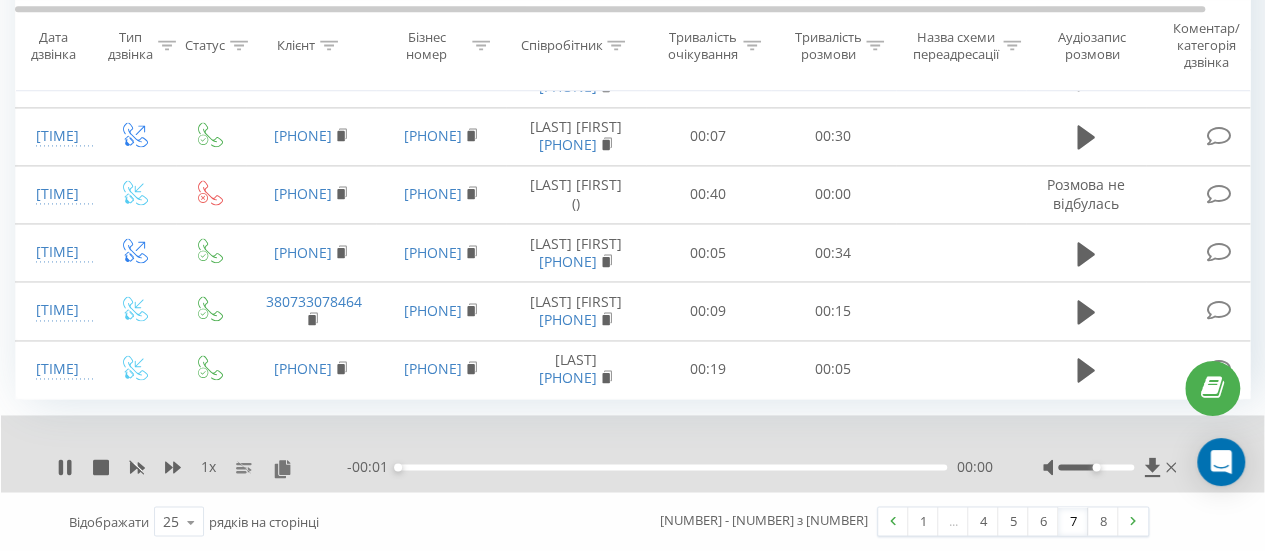 scroll, scrollTop: 1966, scrollLeft: 0, axis: vertical 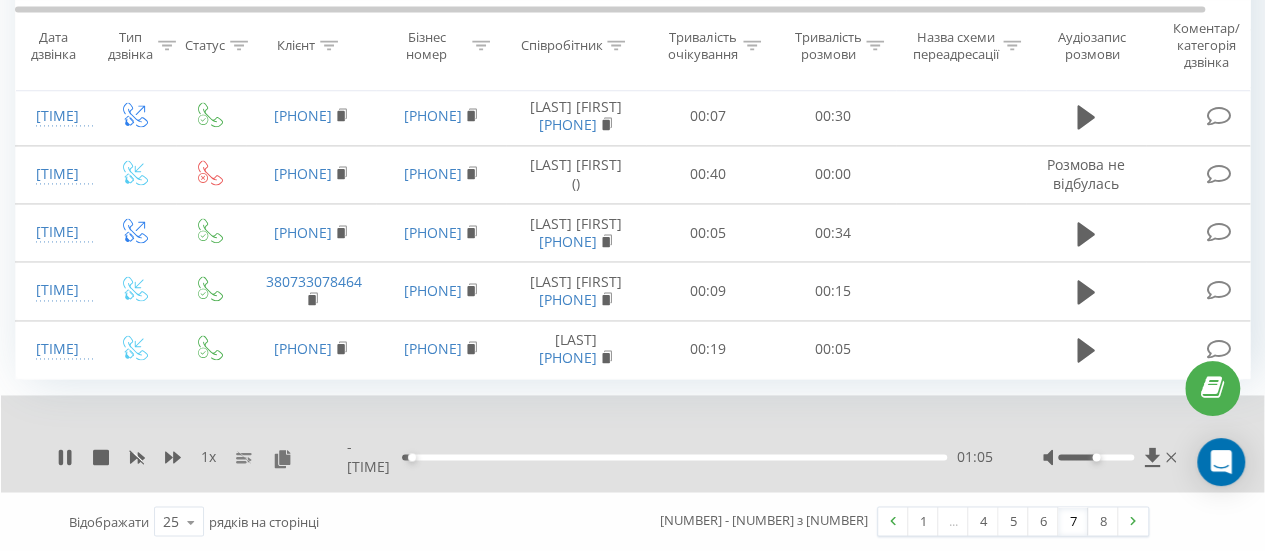 click on "1 x" at bounding box center (202, 457) 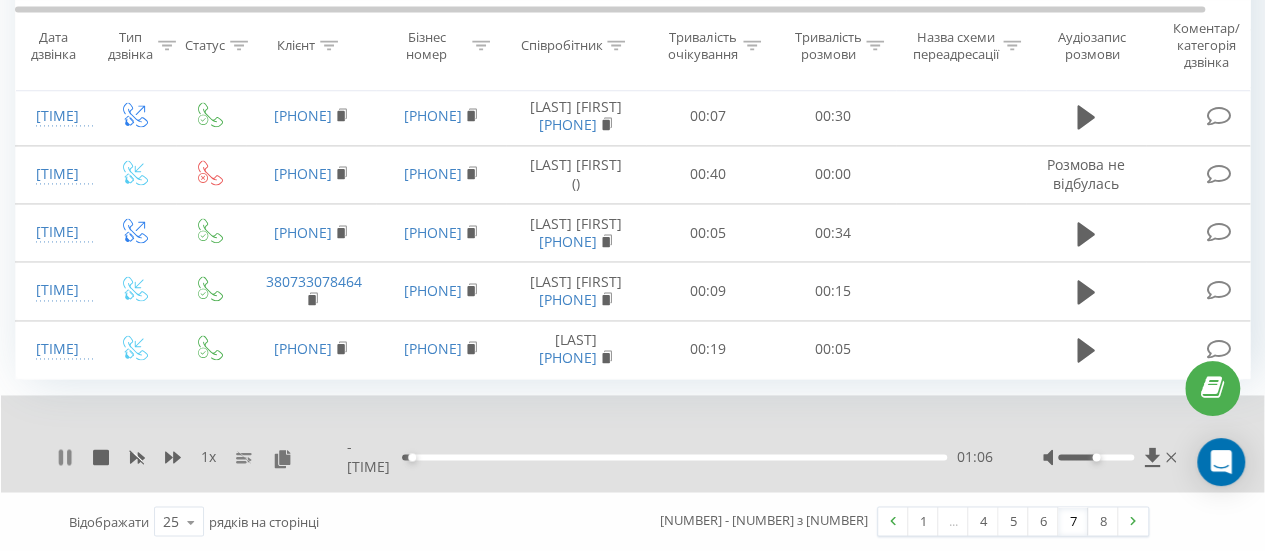 click 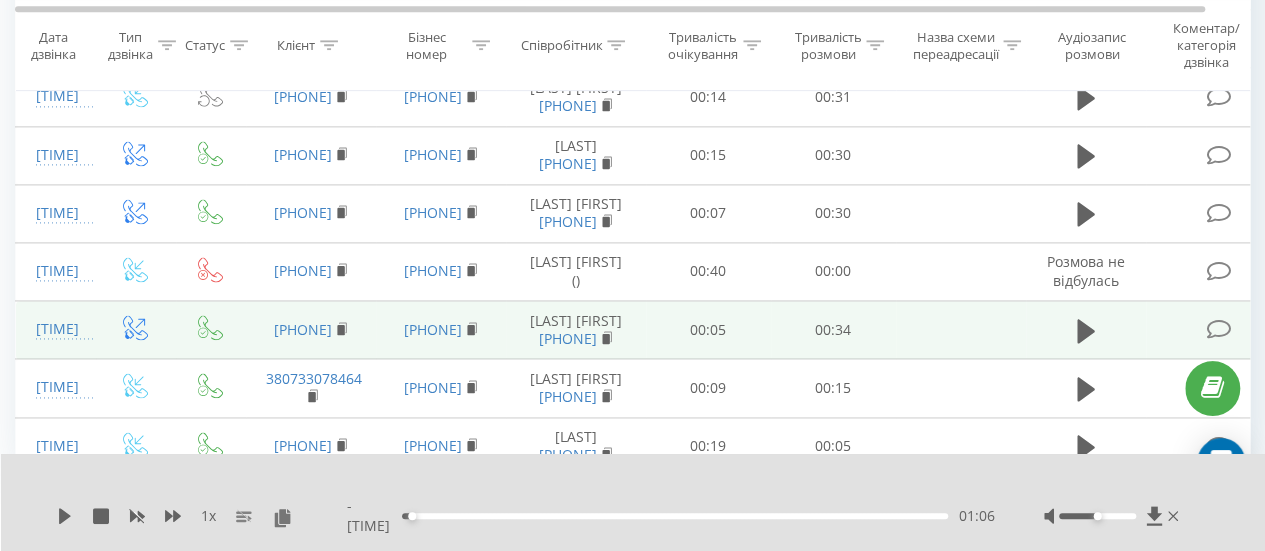 scroll, scrollTop: 1346, scrollLeft: 0, axis: vertical 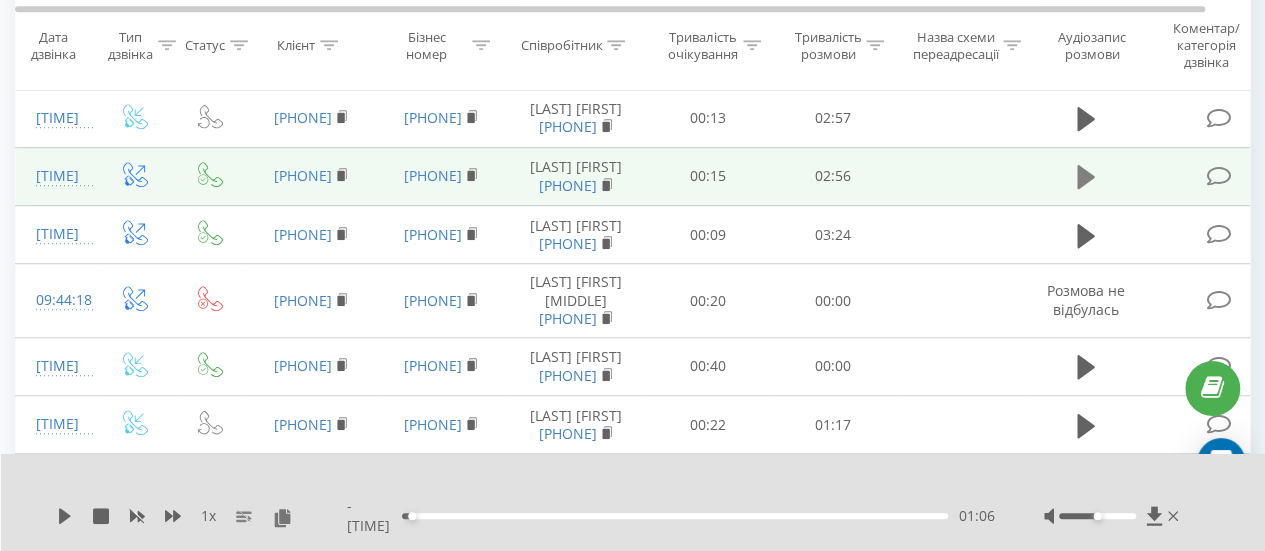 click 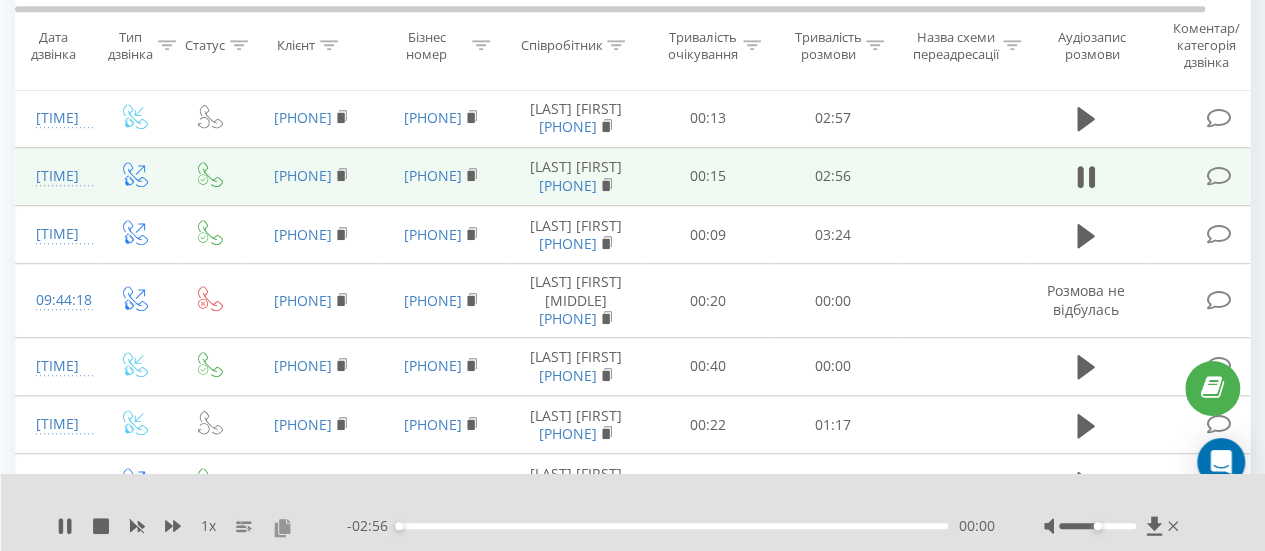 drag, startPoint x: 294, startPoint y: 527, endPoint x: 283, endPoint y: 528, distance: 11.045361 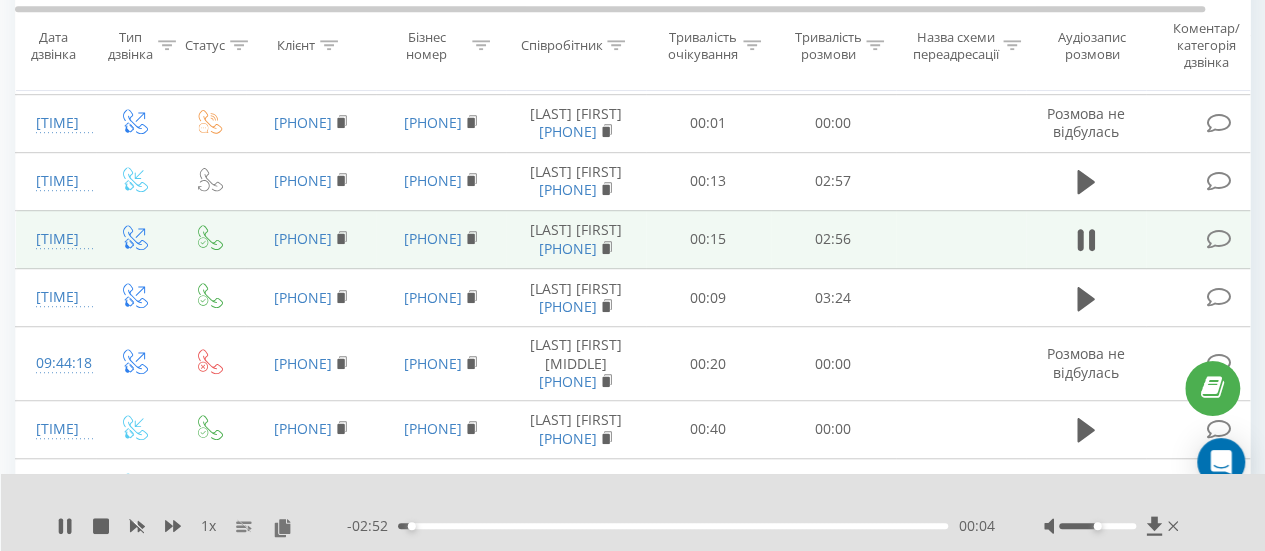 scroll, scrollTop: 527, scrollLeft: 0, axis: vertical 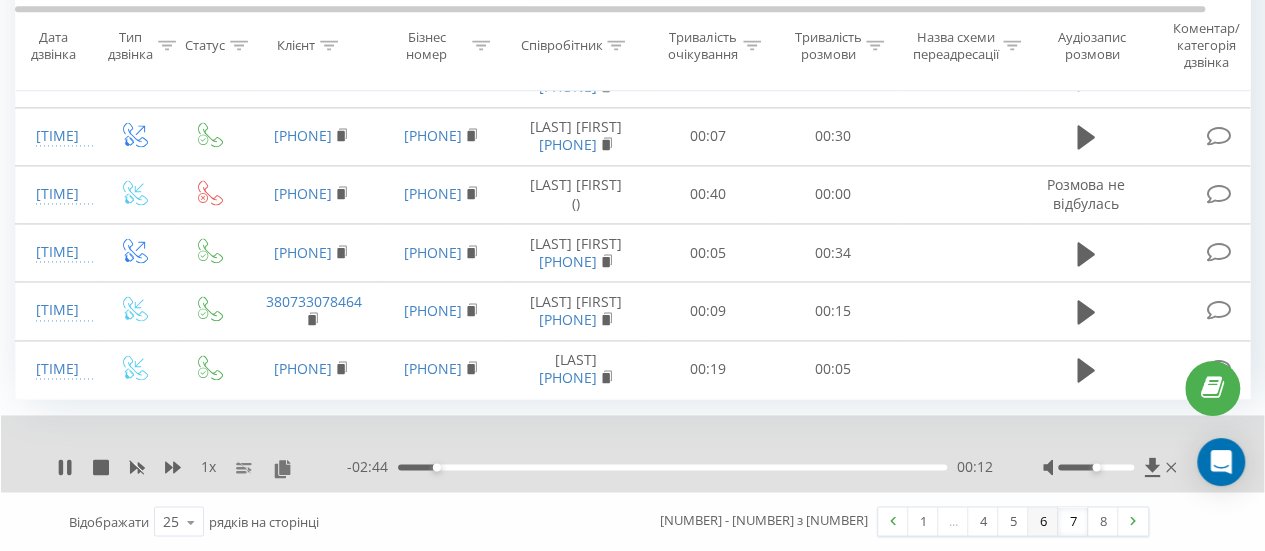 click on "6" at bounding box center [1043, 521] 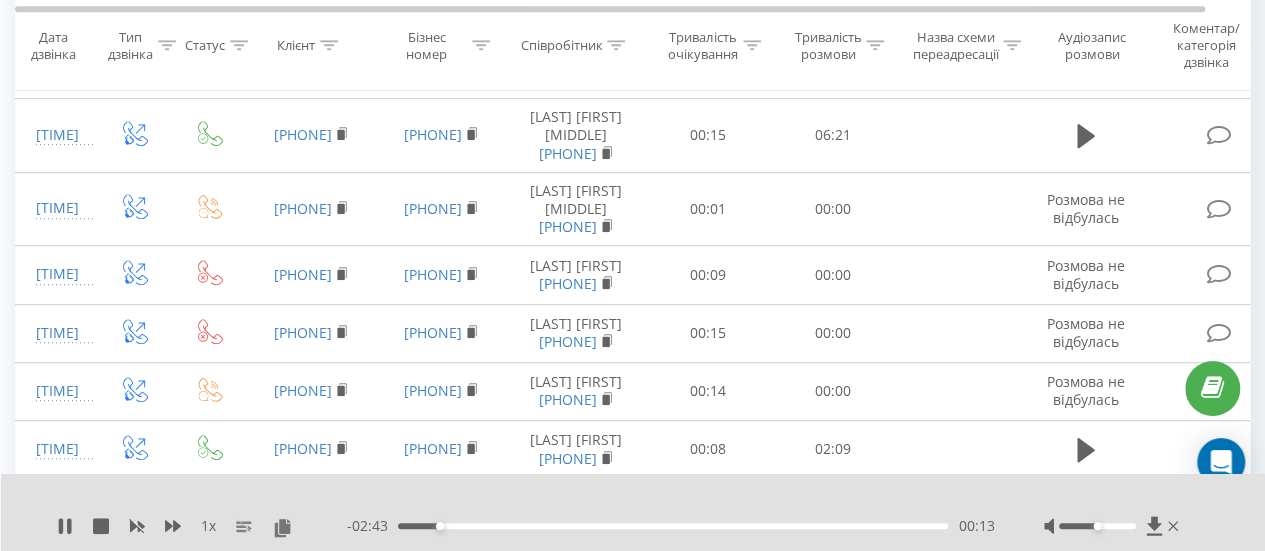 scroll, scrollTop: 132, scrollLeft: 0, axis: vertical 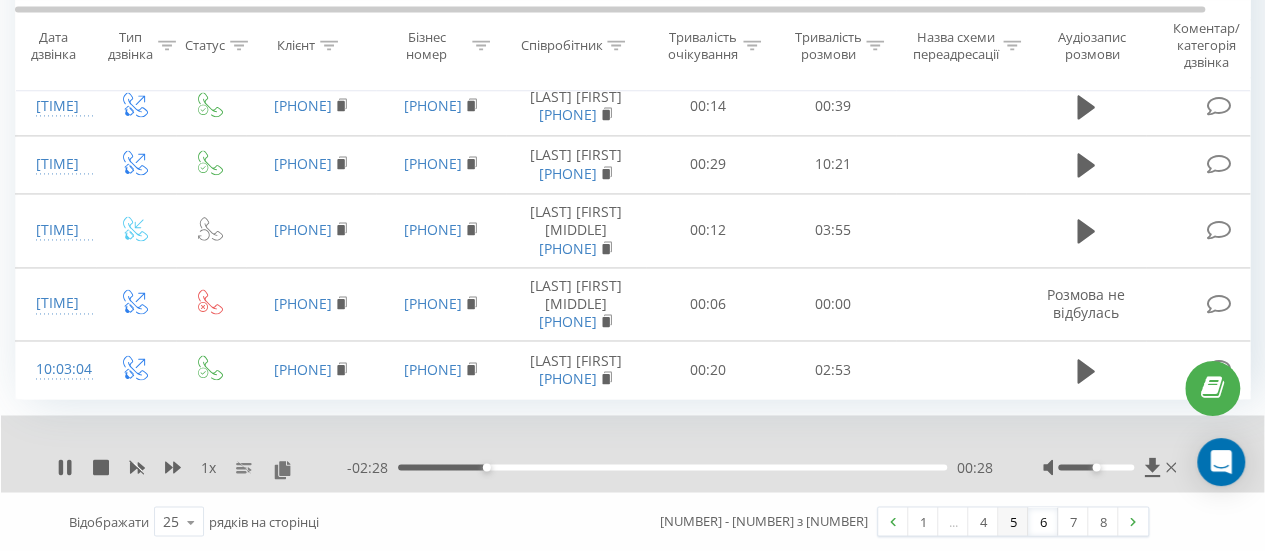 click on "5" at bounding box center [1013, 521] 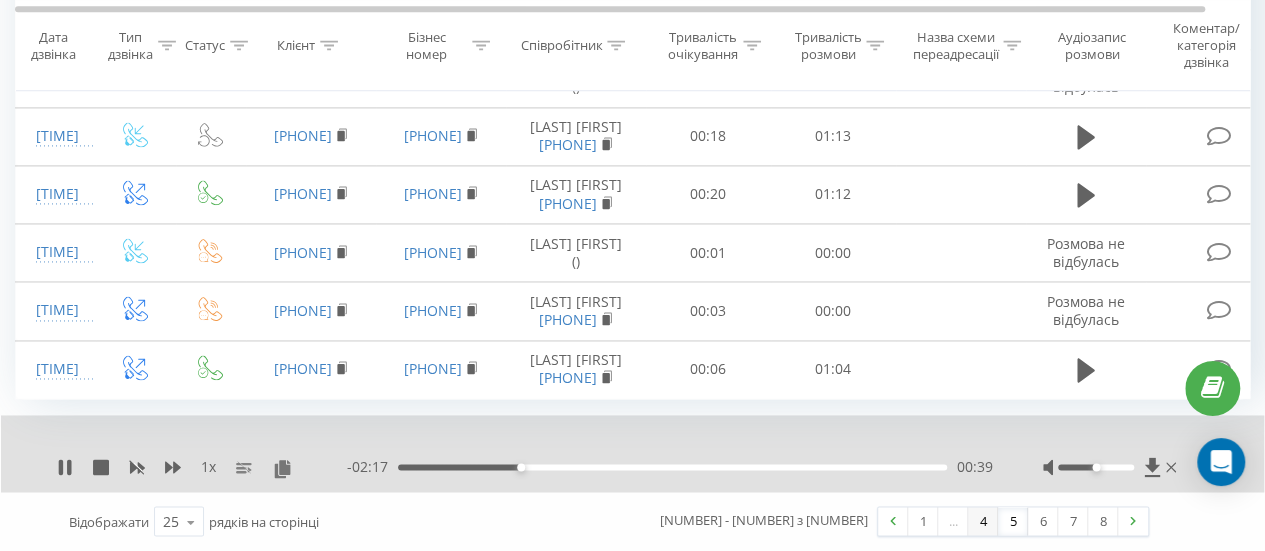 click on "4" at bounding box center (983, 521) 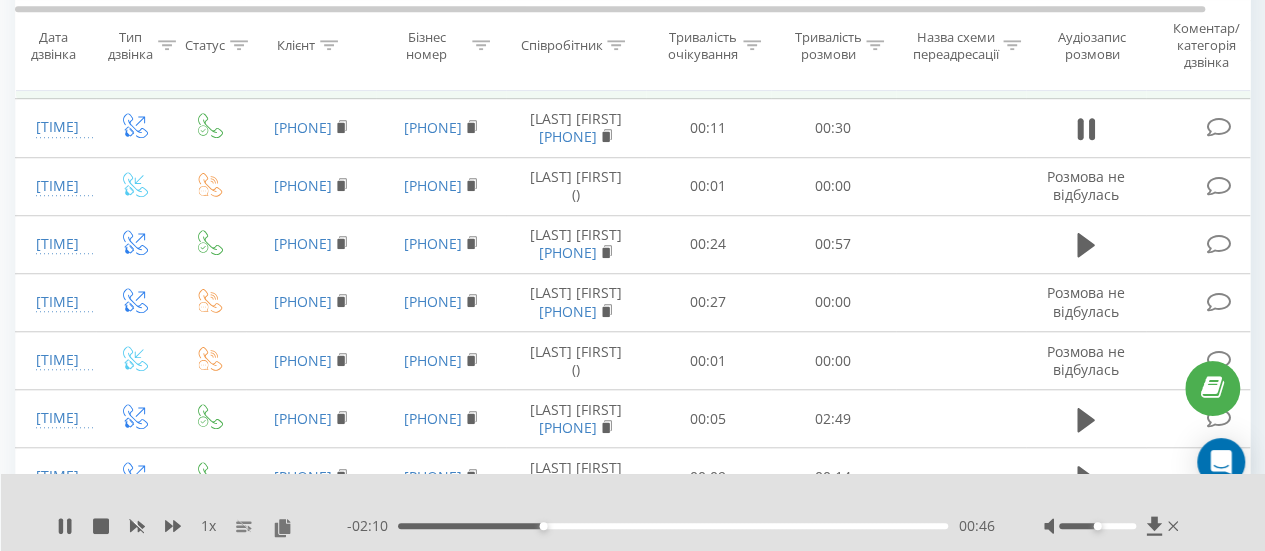 click at bounding box center [1086, 71] 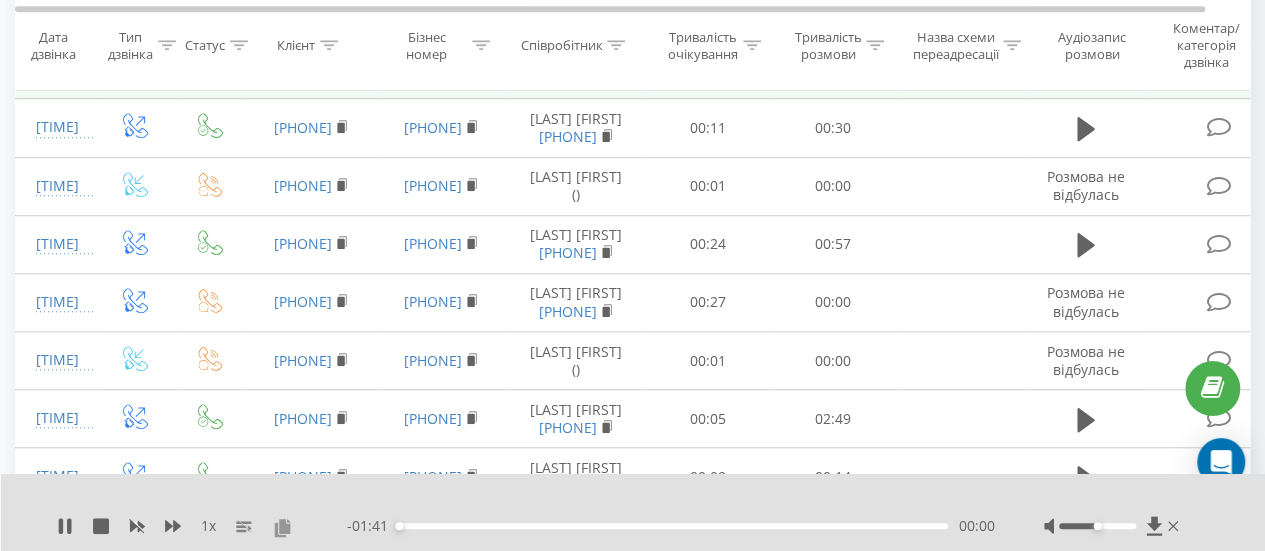click at bounding box center (282, 527) 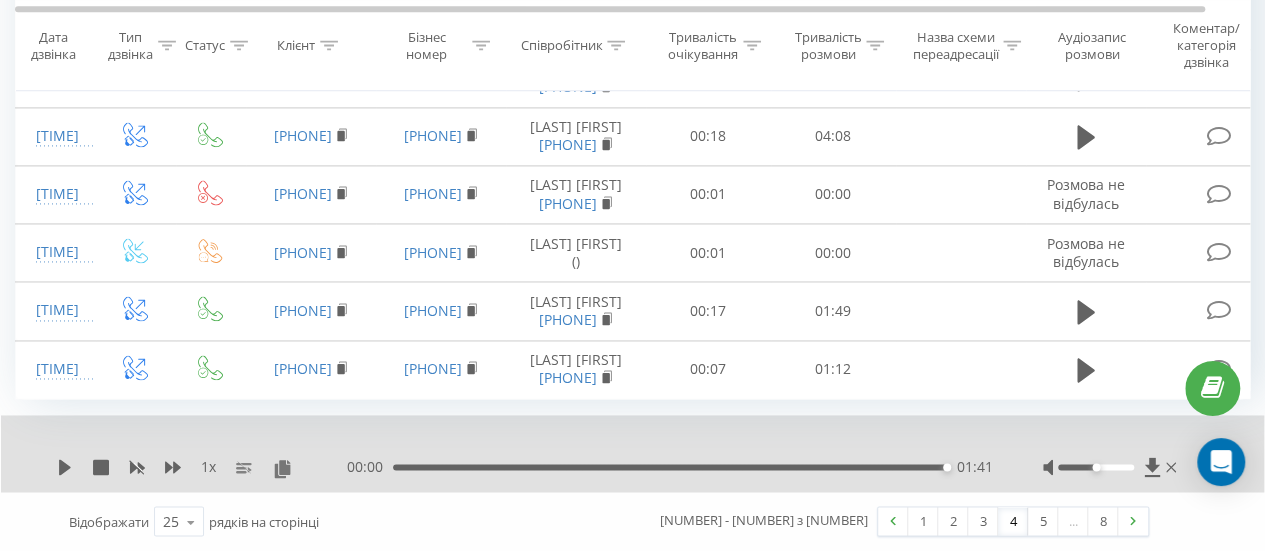 scroll, scrollTop: 2049, scrollLeft: 0, axis: vertical 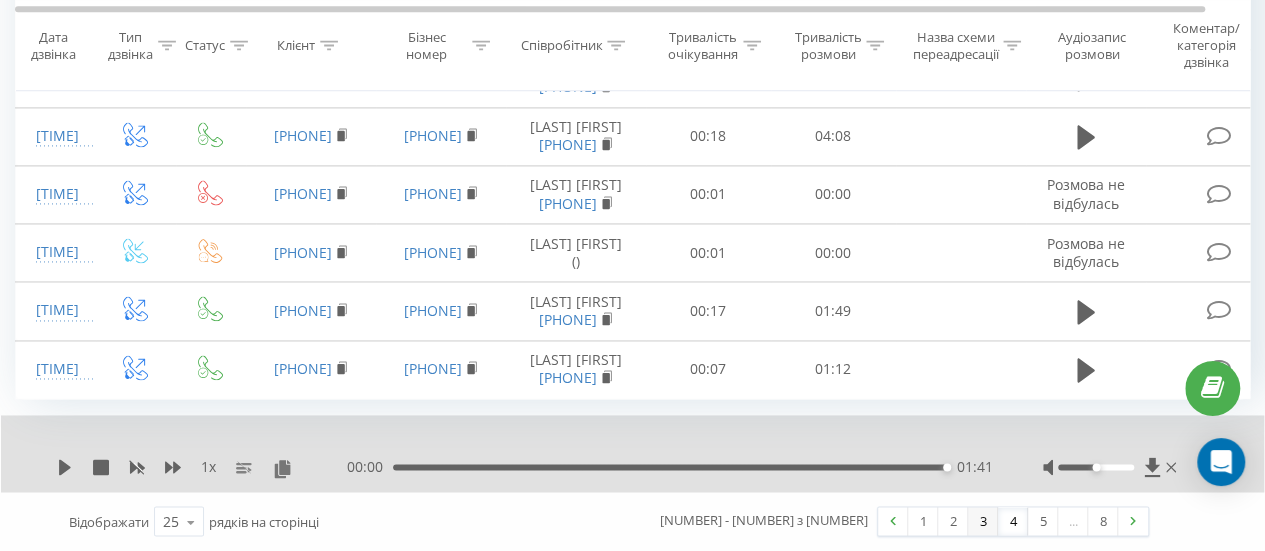 click on "3" at bounding box center [983, 521] 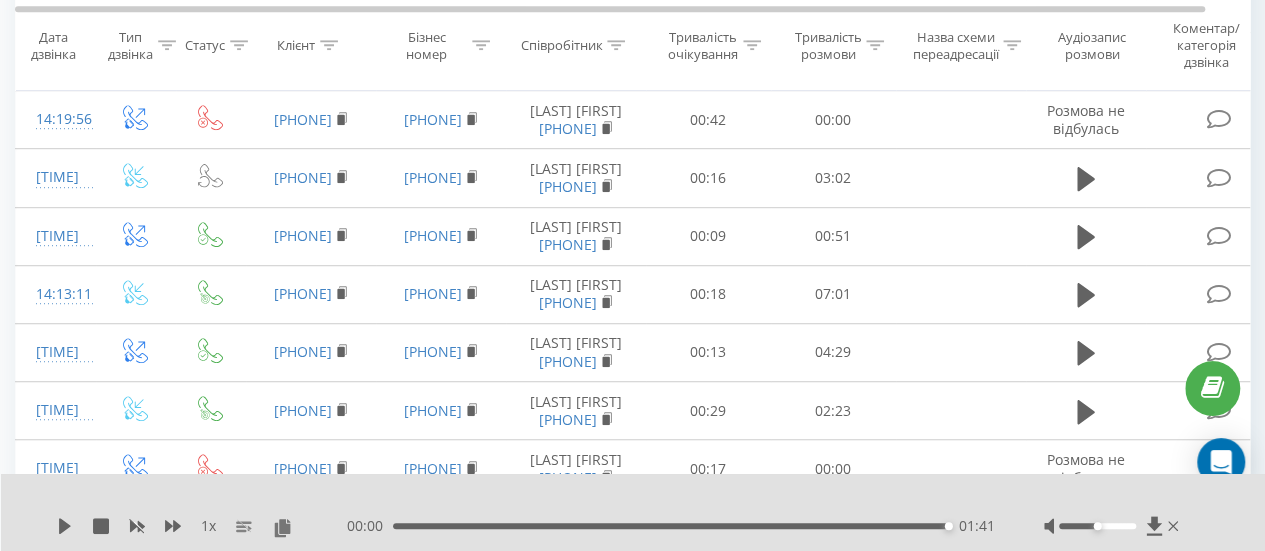 scroll, scrollTop: 539, scrollLeft: 0, axis: vertical 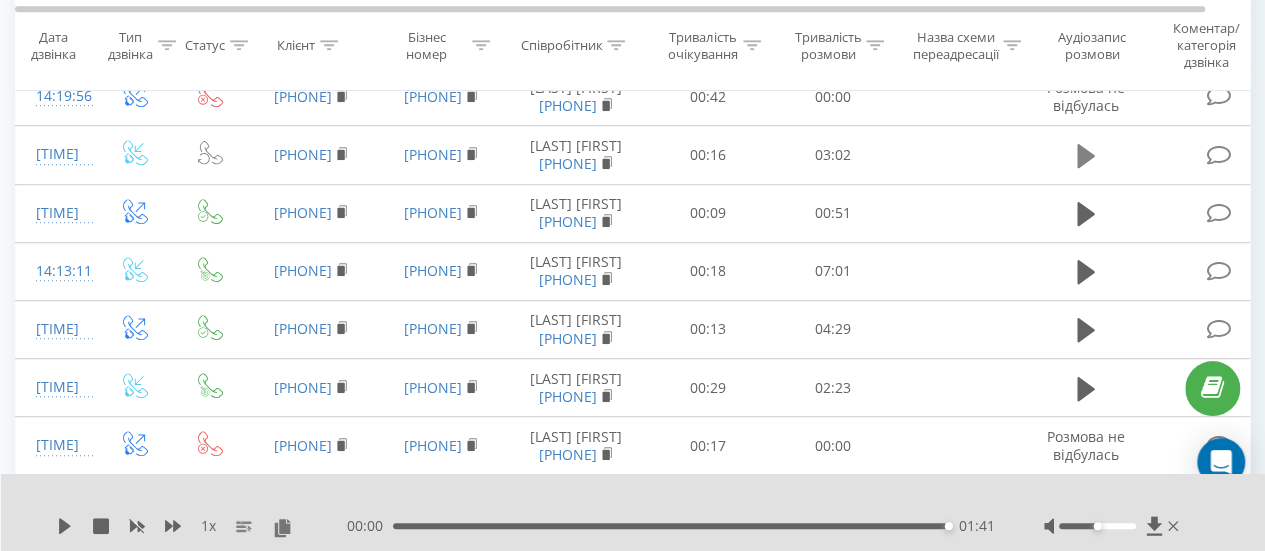 click 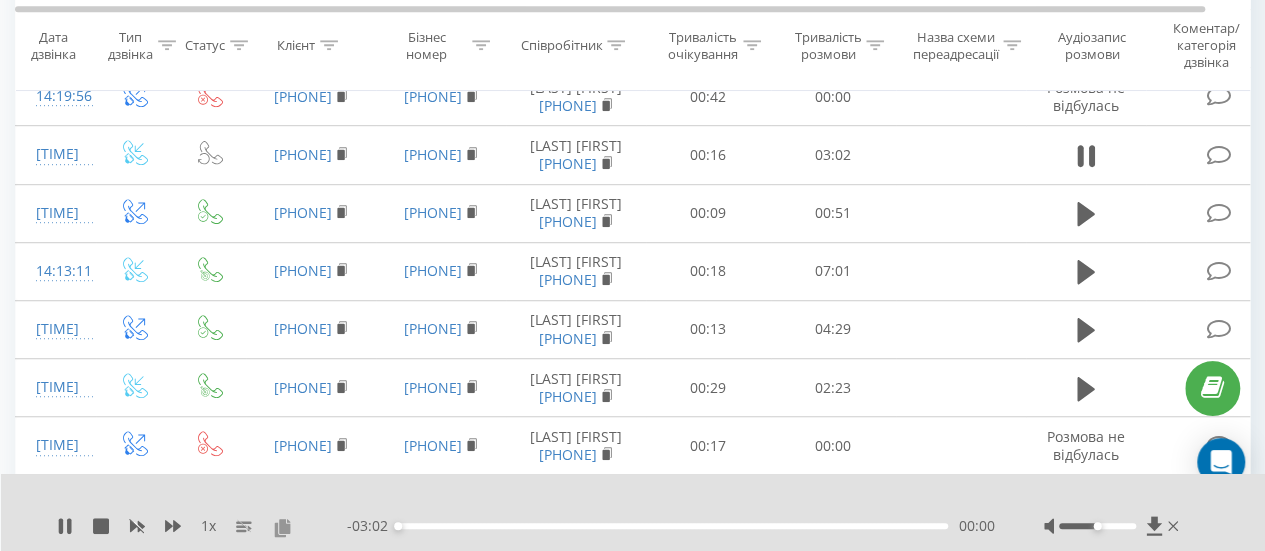 click at bounding box center [282, 527] 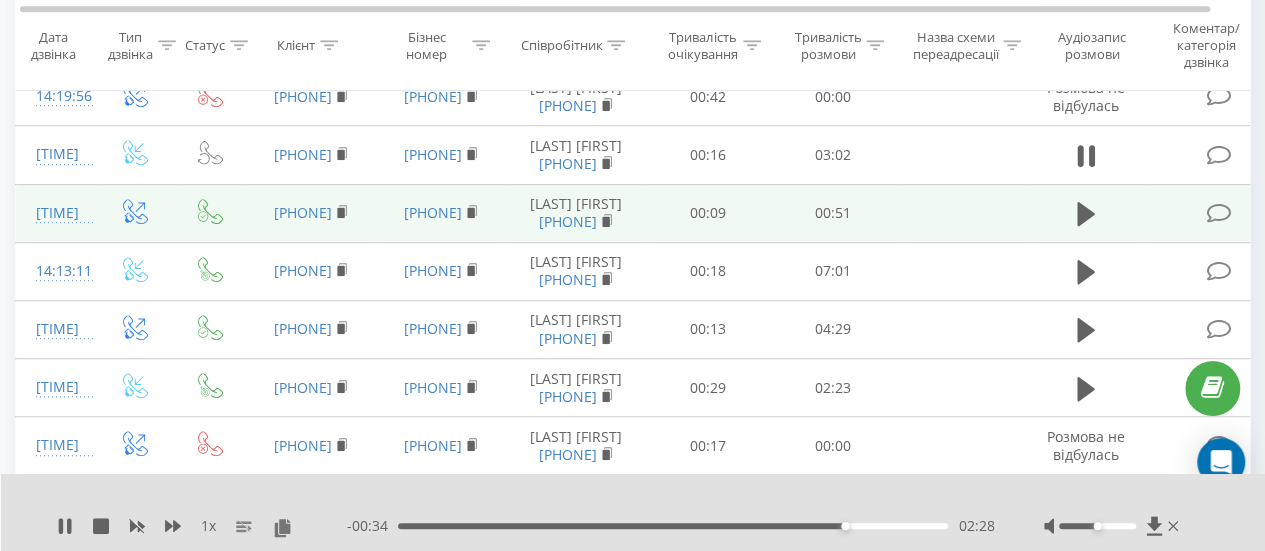 scroll, scrollTop: 640, scrollLeft: 0, axis: vertical 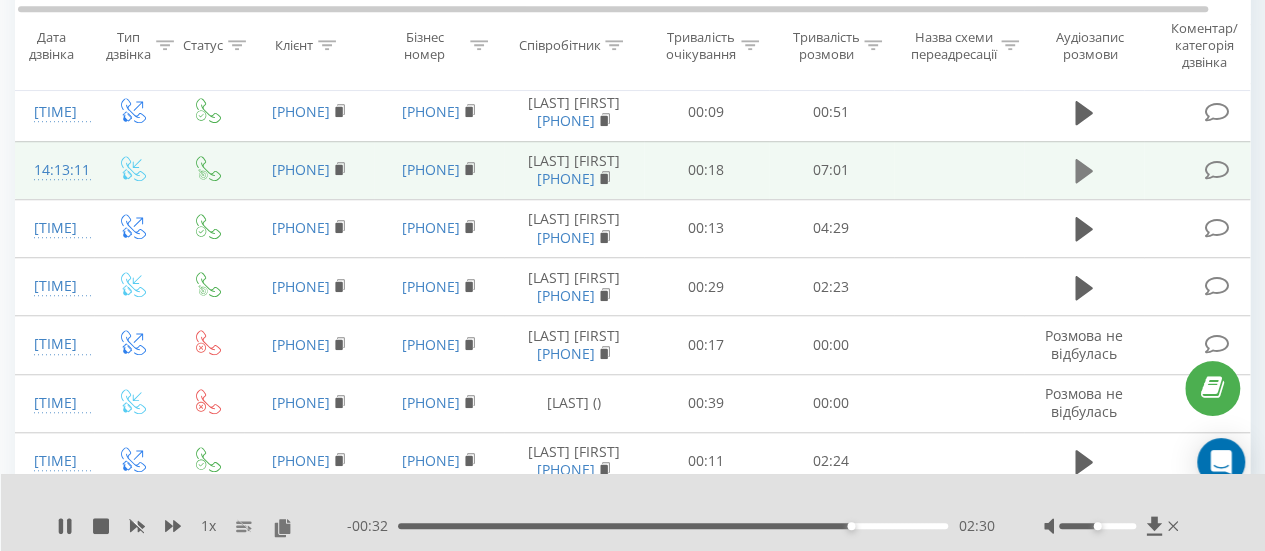 click 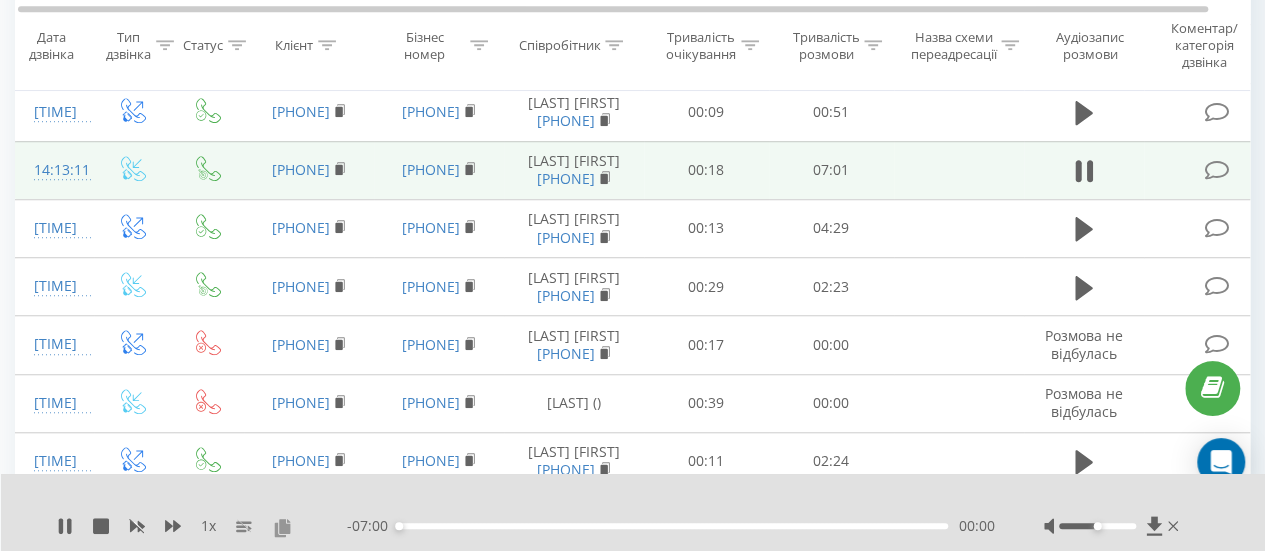 click at bounding box center (282, 527) 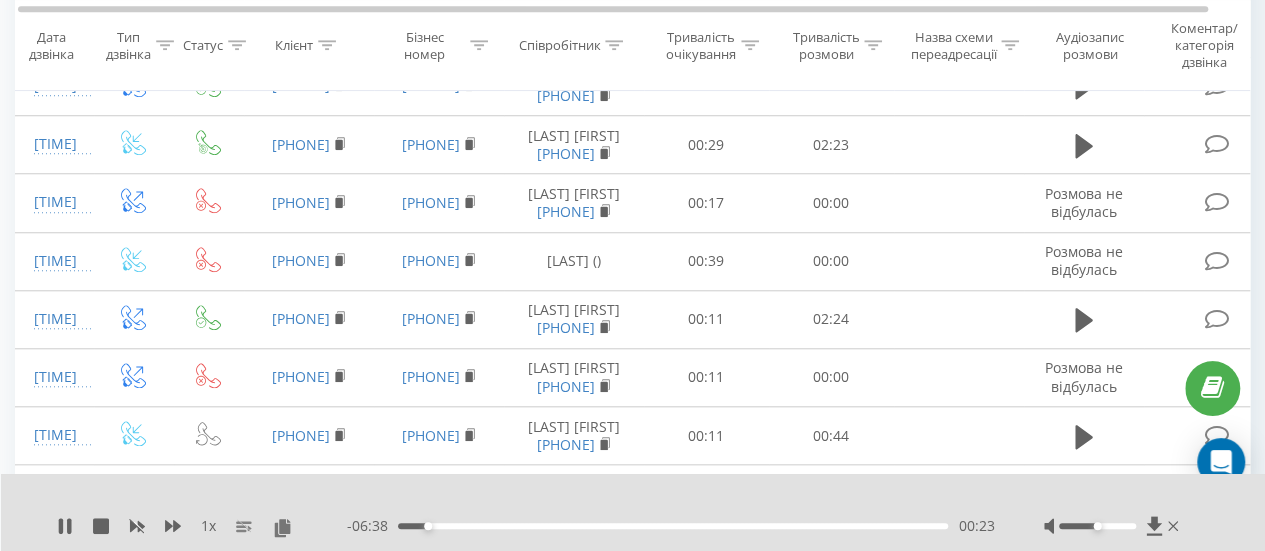 scroll, scrollTop: 899, scrollLeft: 0, axis: vertical 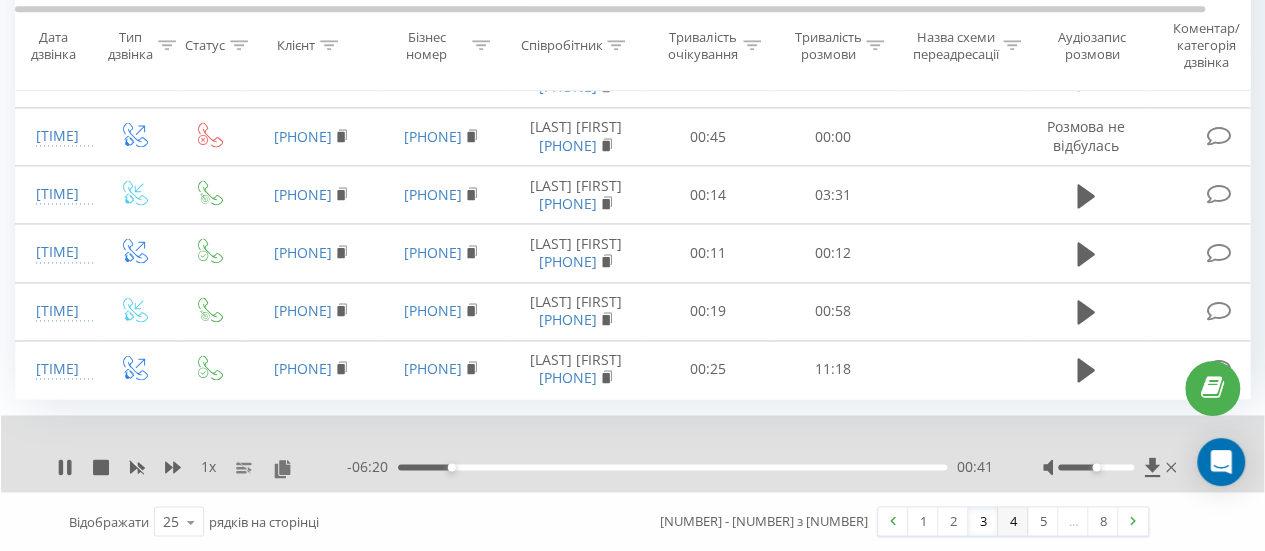click on "4" at bounding box center [1013, 521] 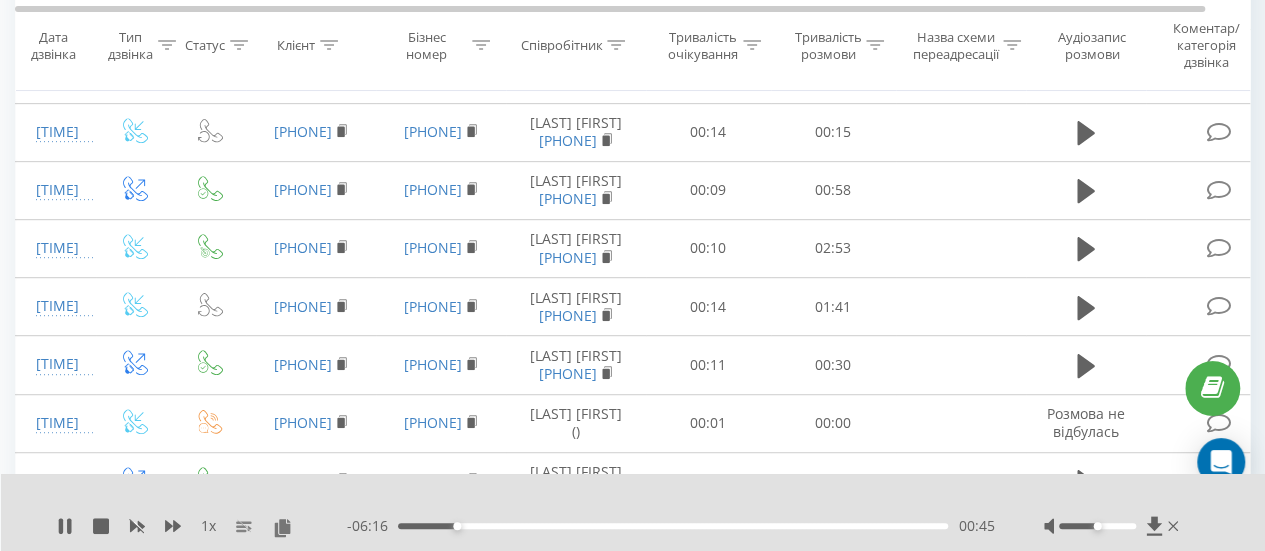 scroll, scrollTop: 577, scrollLeft: 0, axis: vertical 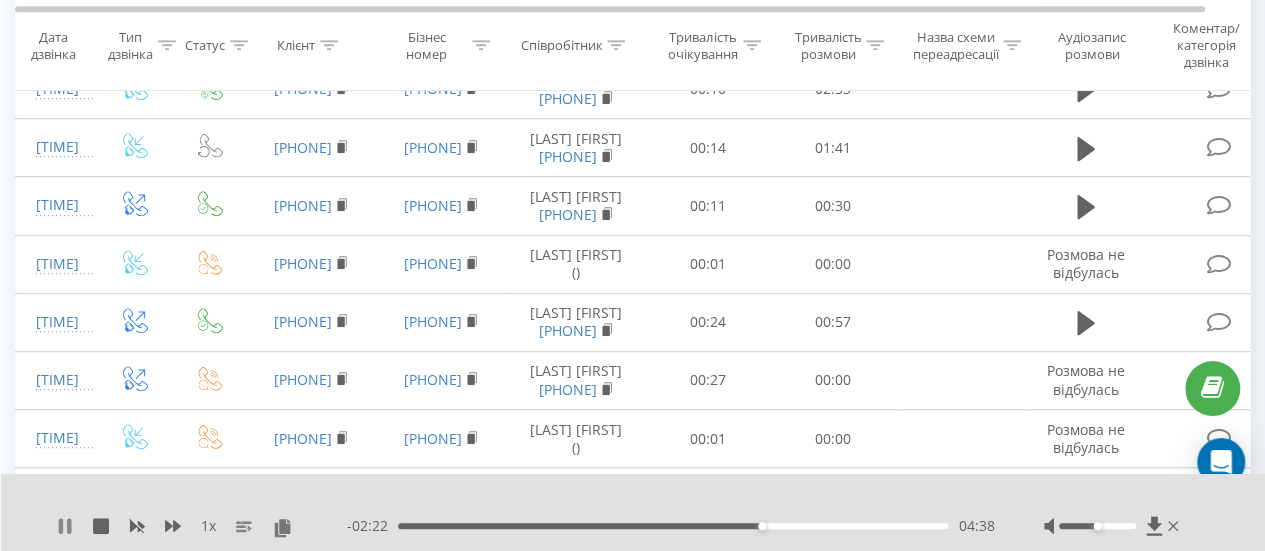 click 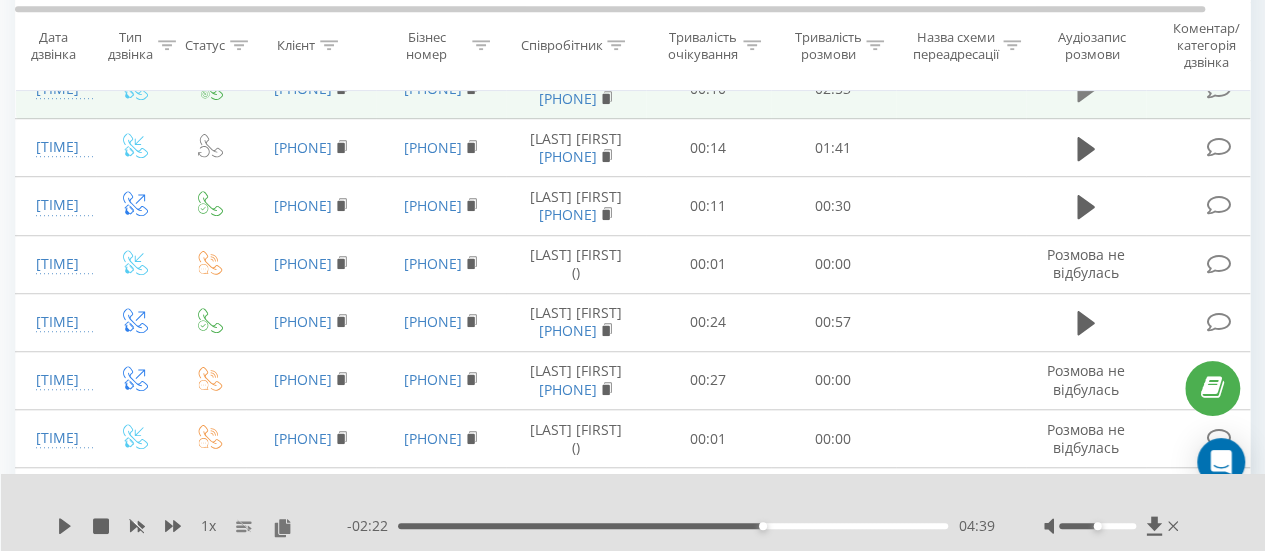 click 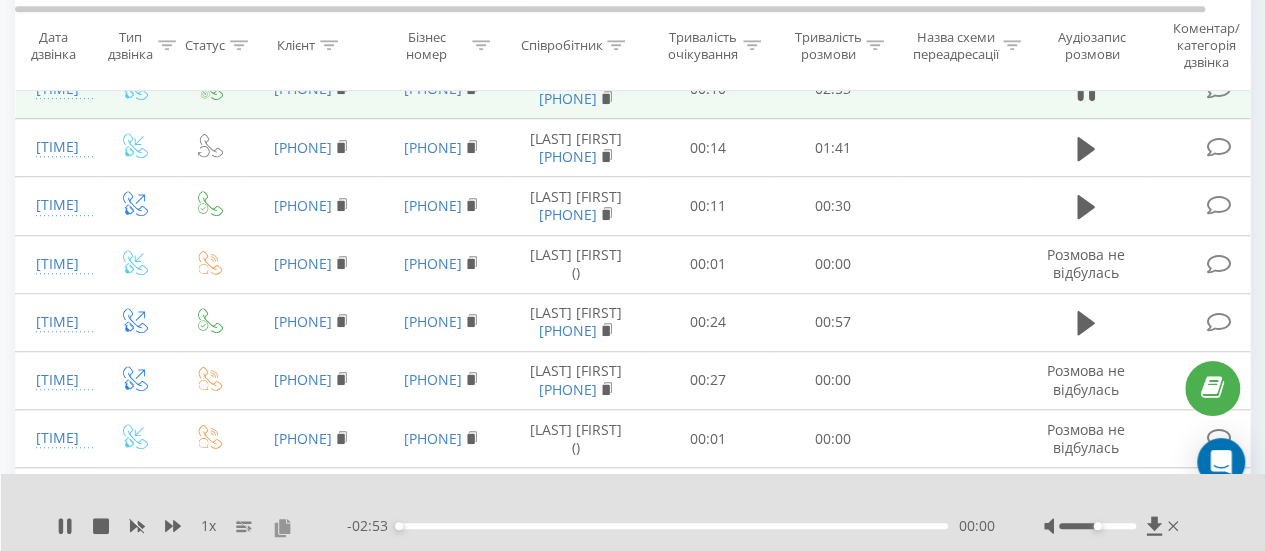 click at bounding box center (282, 527) 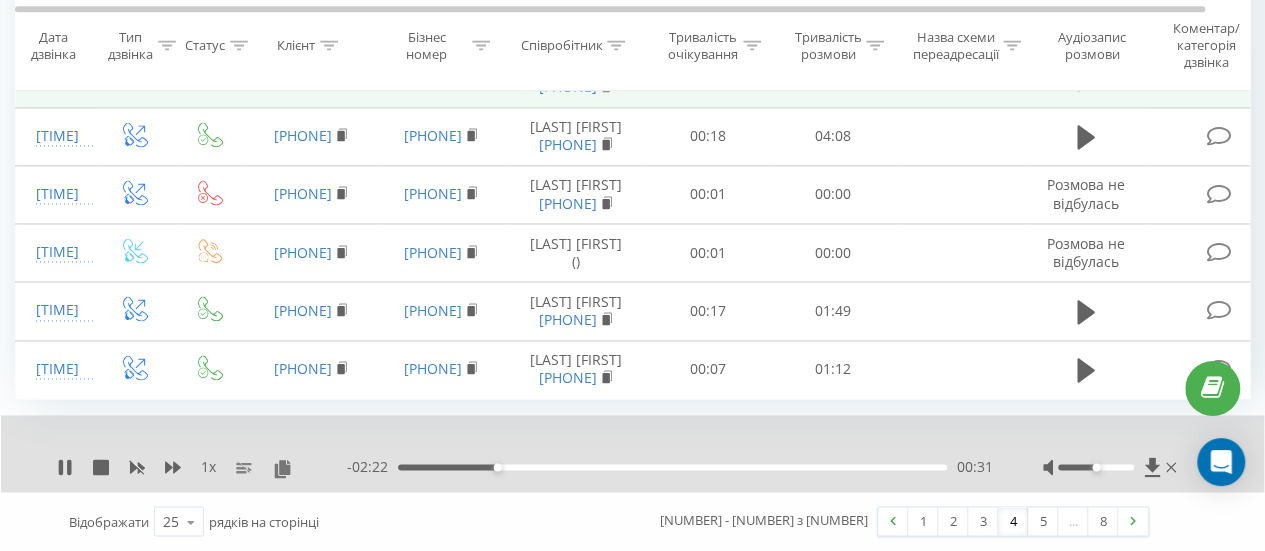scroll, scrollTop: 2049, scrollLeft: 0, axis: vertical 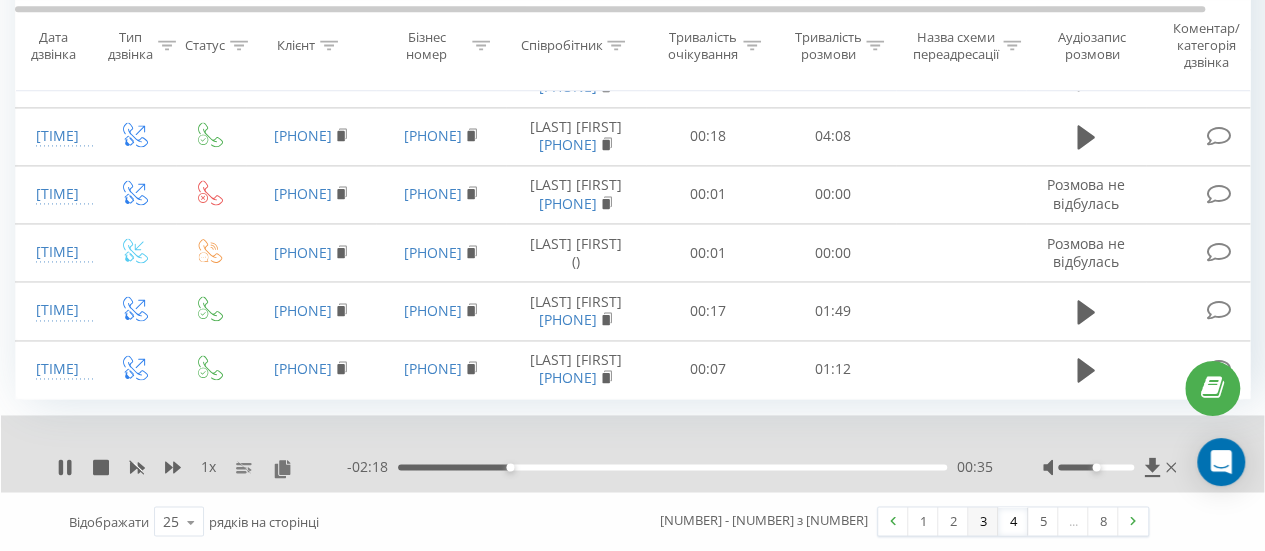 click on "3" at bounding box center (983, 521) 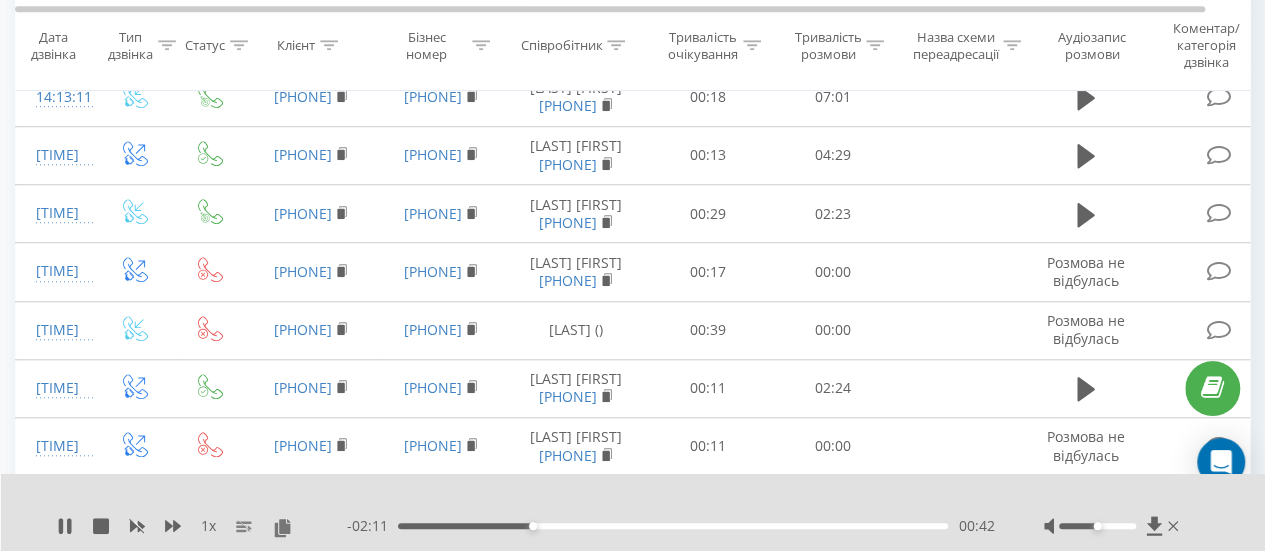 scroll, scrollTop: 770, scrollLeft: 0, axis: vertical 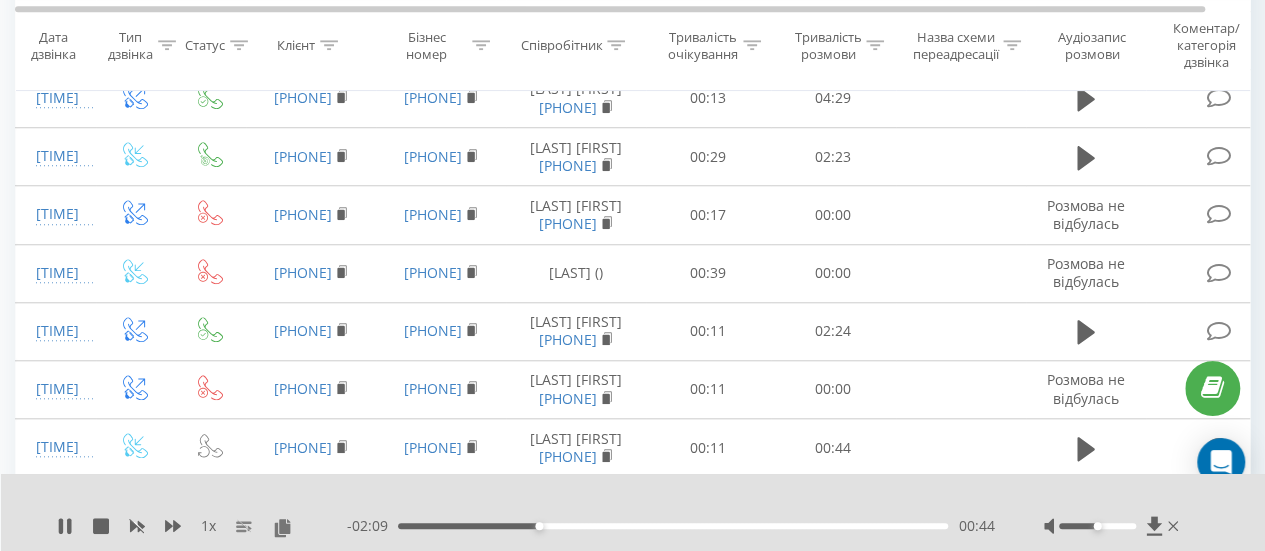 click 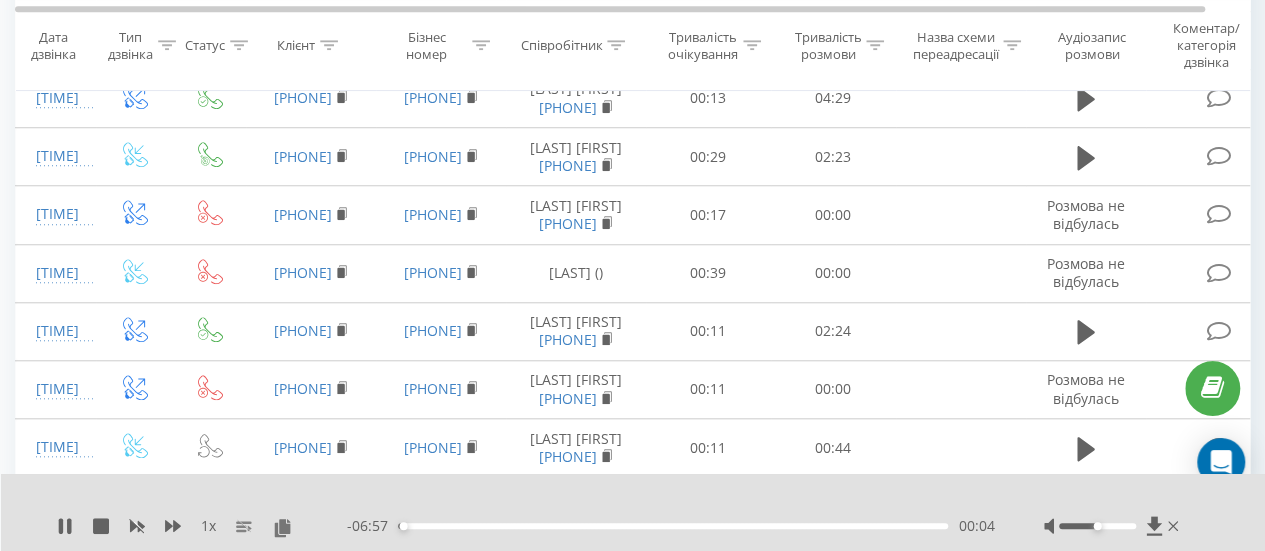 click on "1 x" at bounding box center [202, 526] 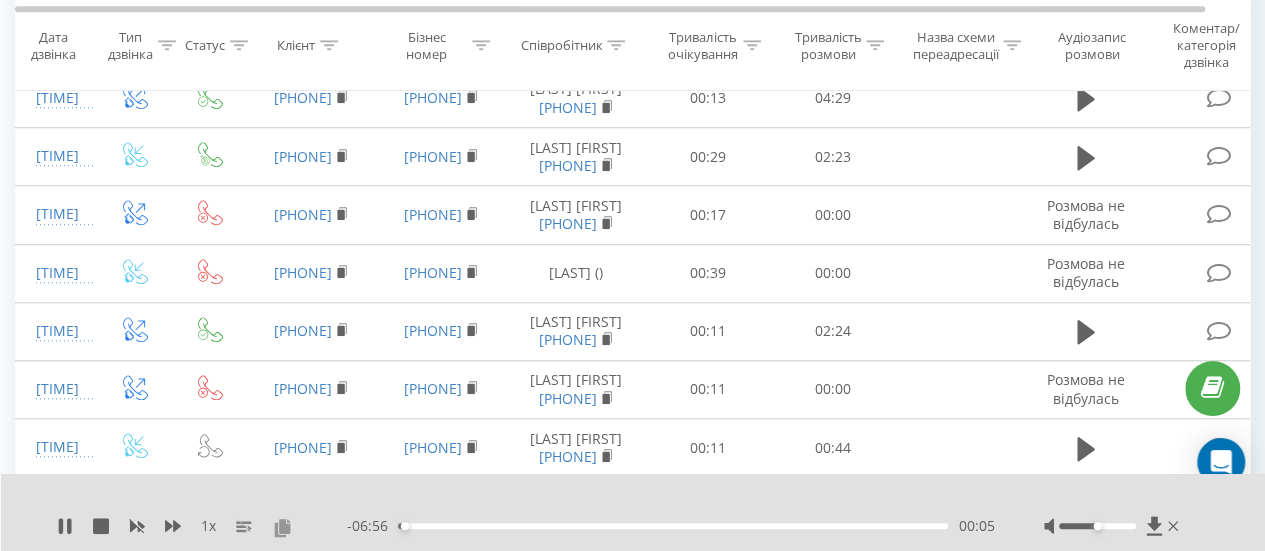 click at bounding box center (282, 527) 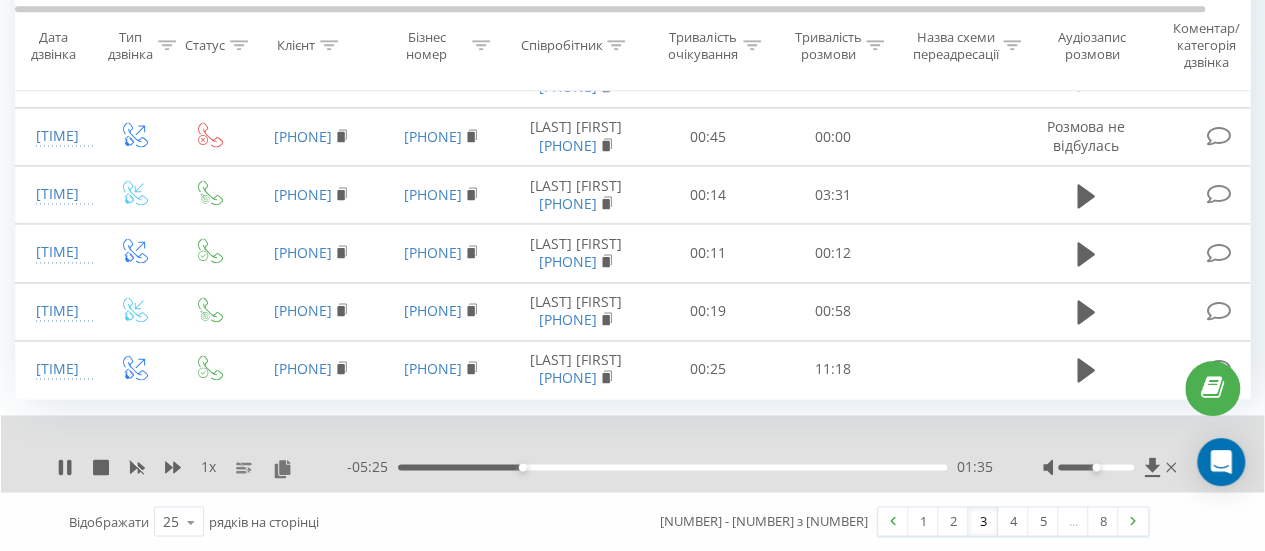 scroll, scrollTop: 1885, scrollLeft: 0, axis: vertical 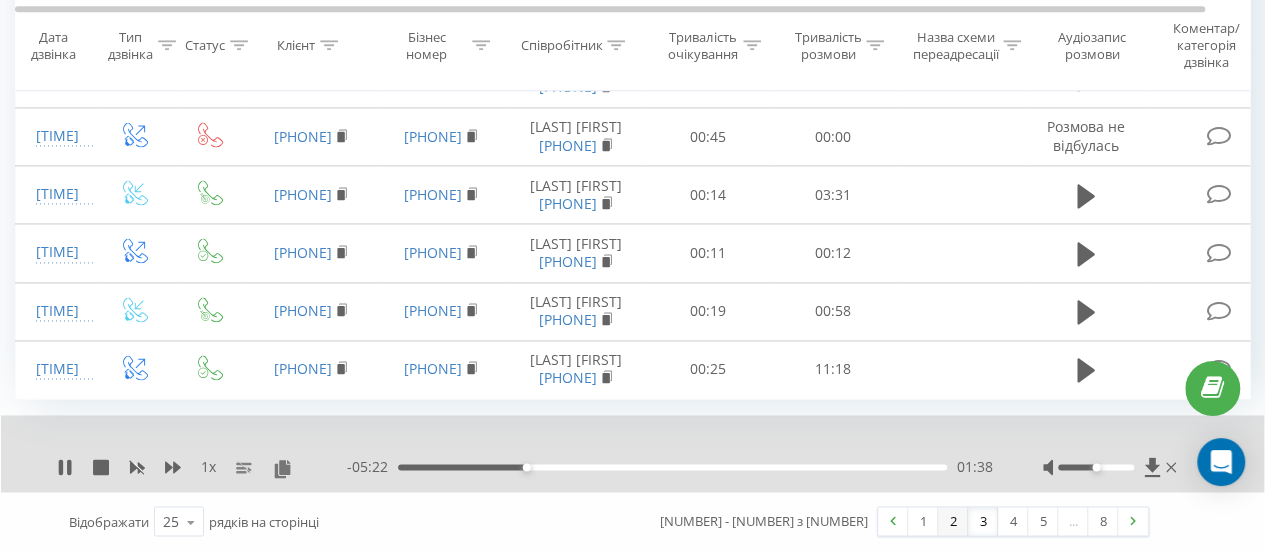 click on "2" at bounding box center [953, 521] 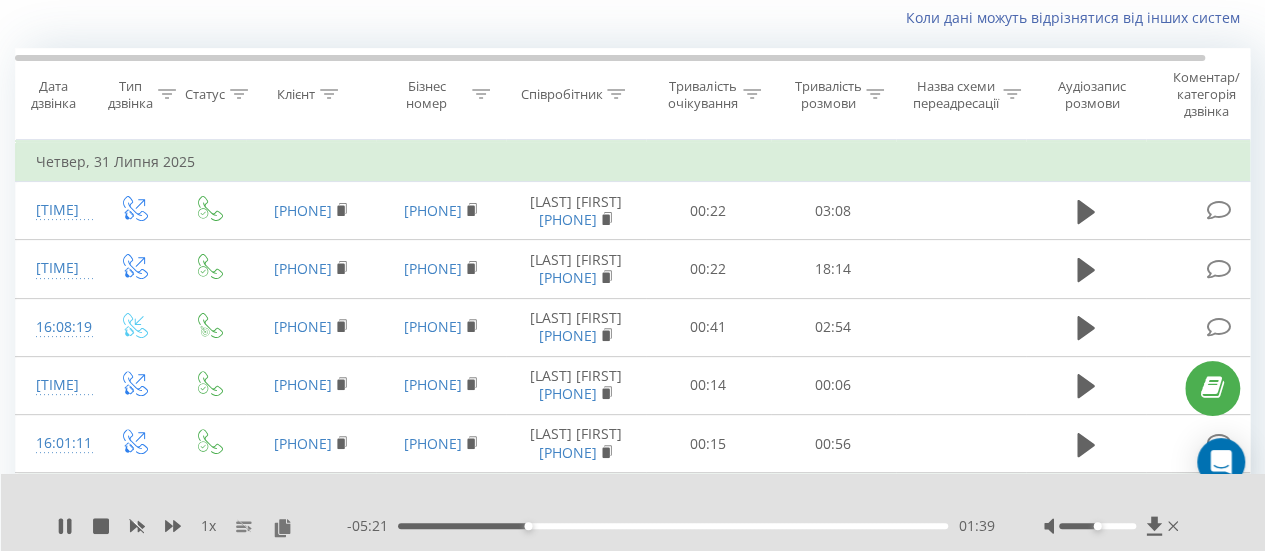 scroll, scrollTop: 132, scrollLeft: 0, axis: vertical 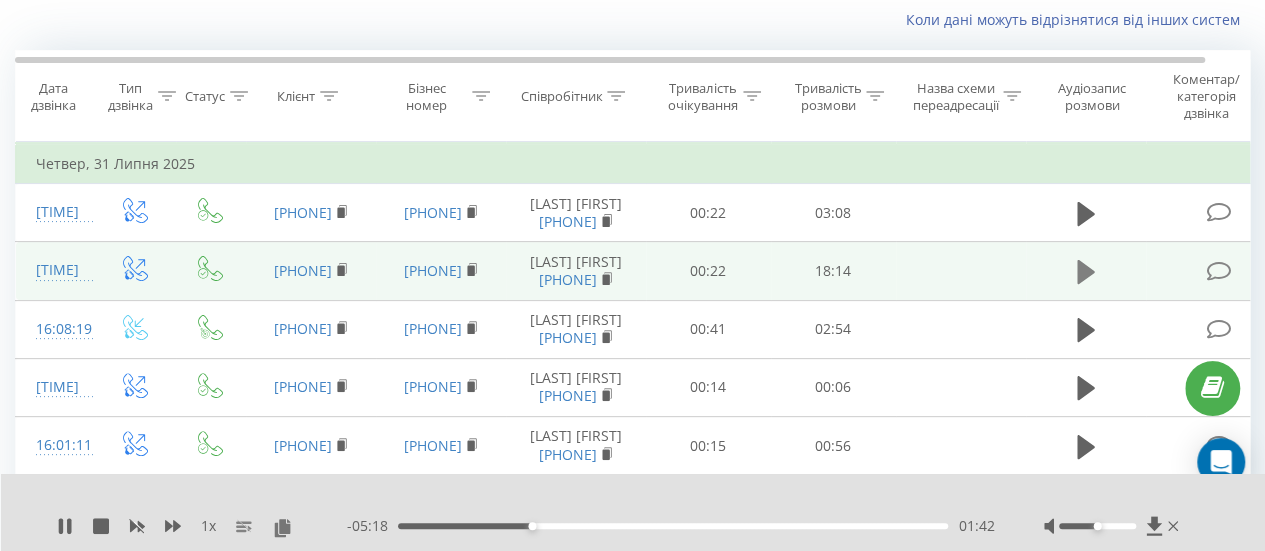 click 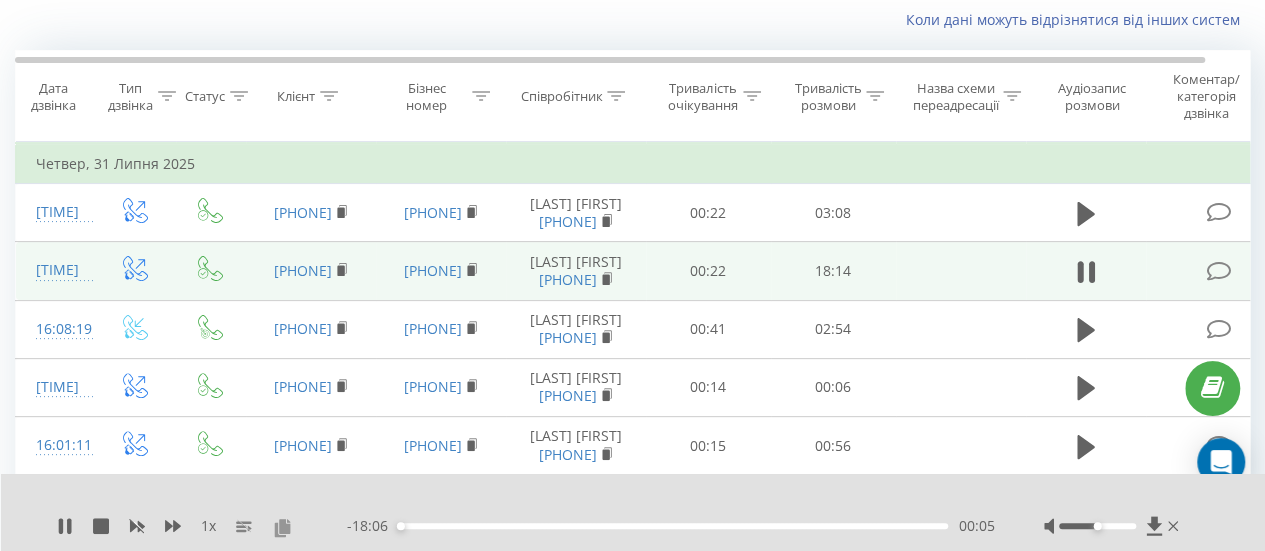 click at bounding box center (282, 527) 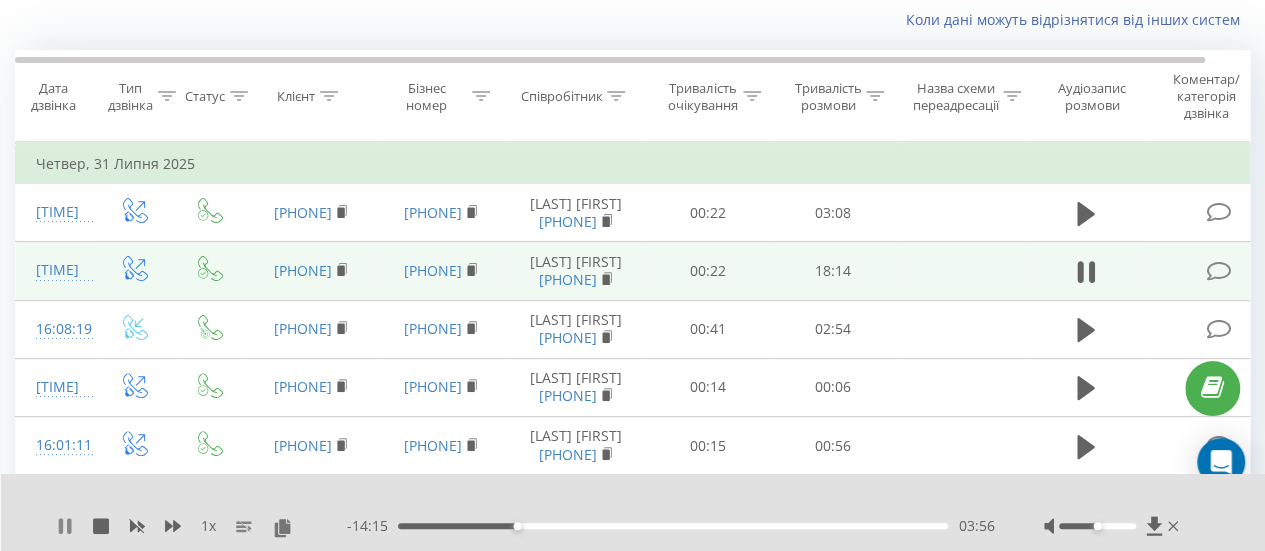 click 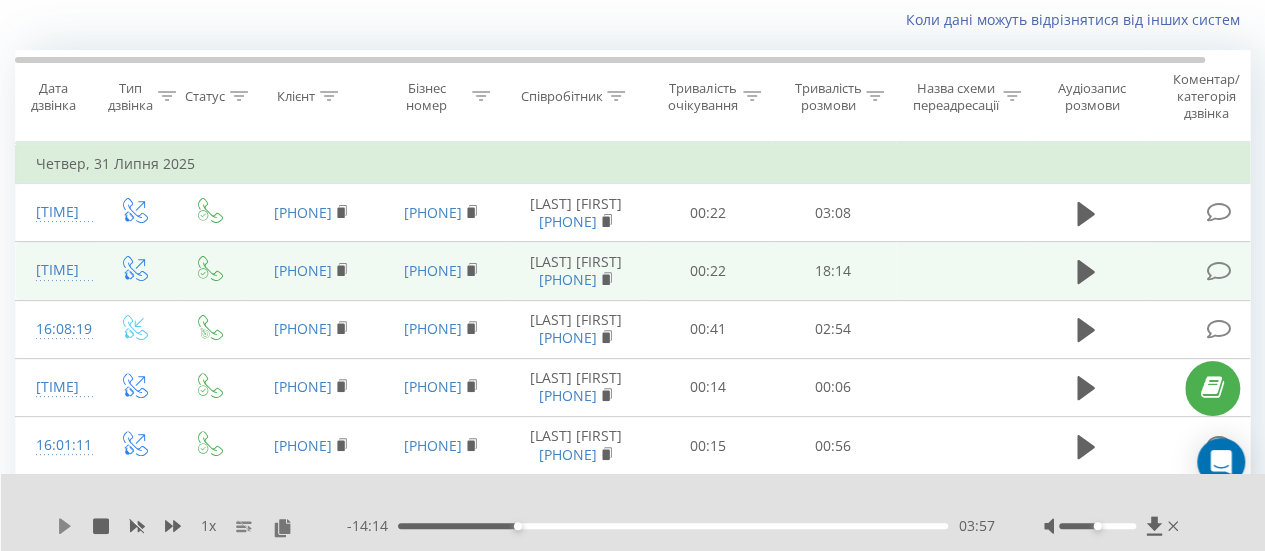 click 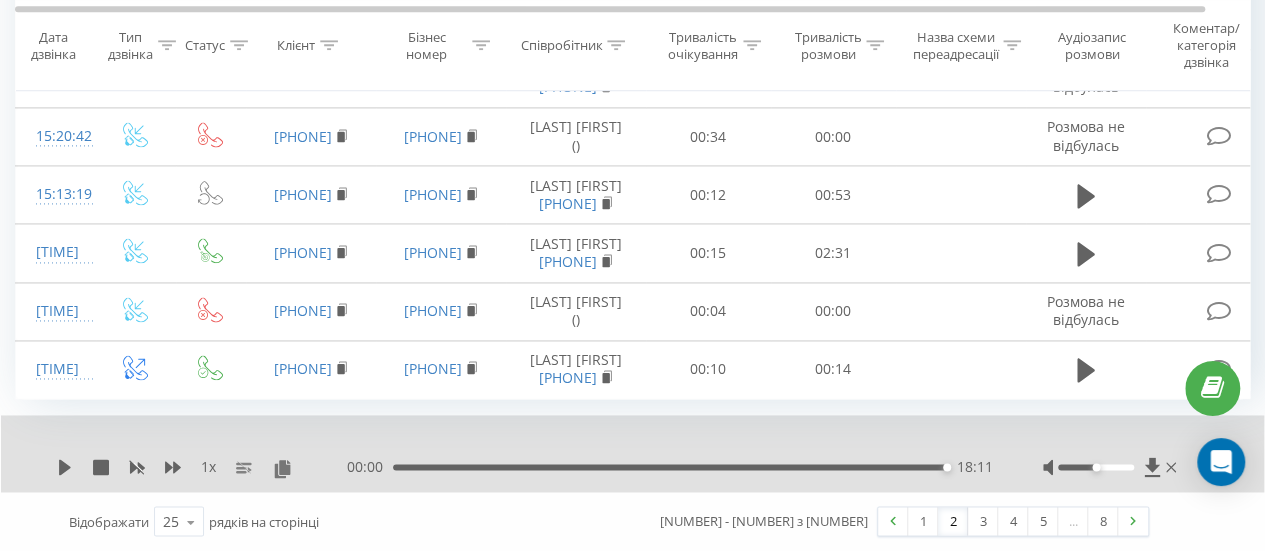 scroll, scrollTop: 2007, scrollLeft: 0, axis: vertical 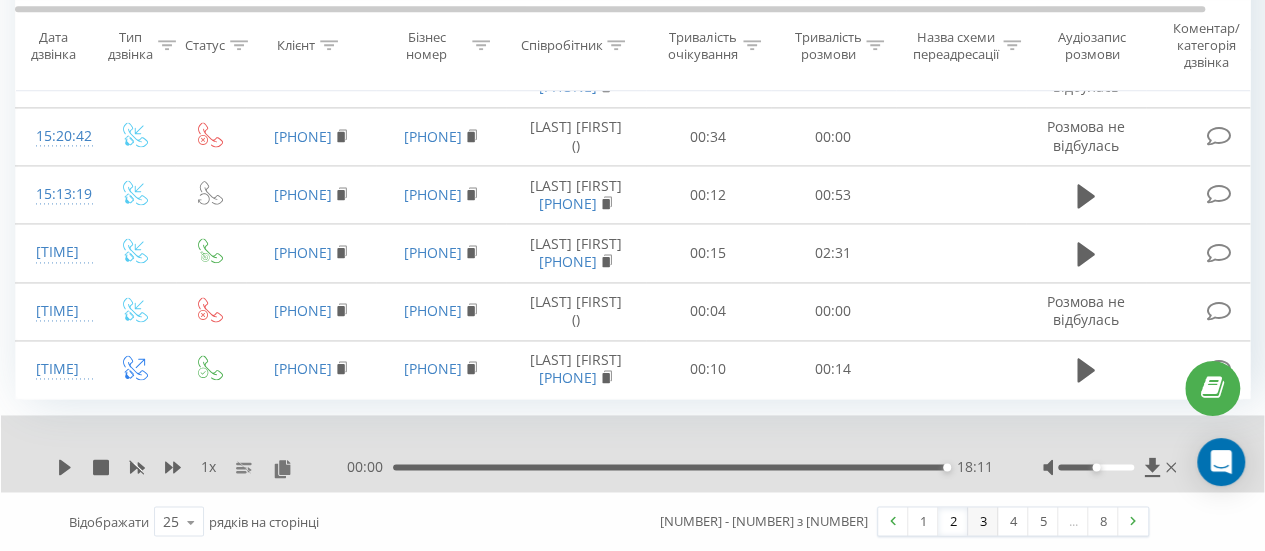 click on "3" at bounding box center [983, 521] 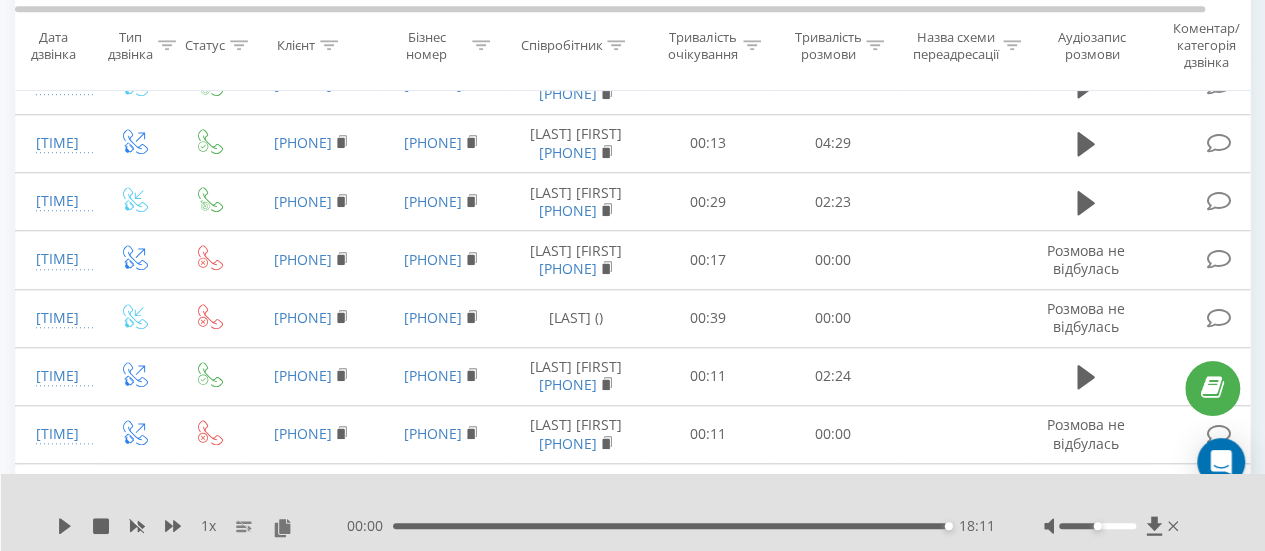 scroll, scrollTop: 724, scrollLeft: 0, axis: vertical 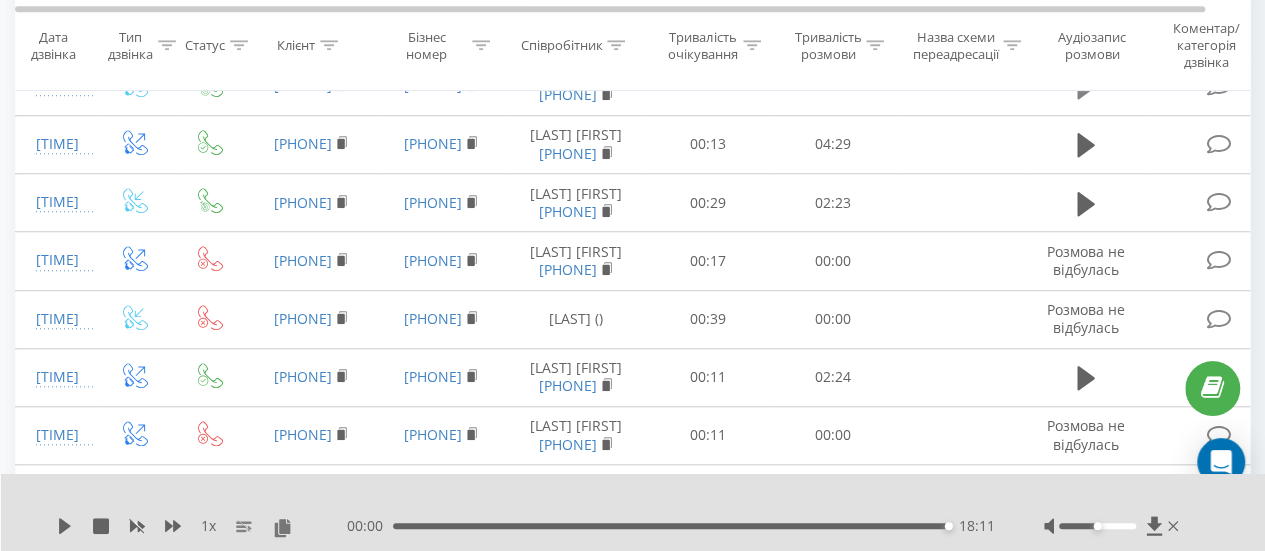 click at bounding box center [1086, 87] 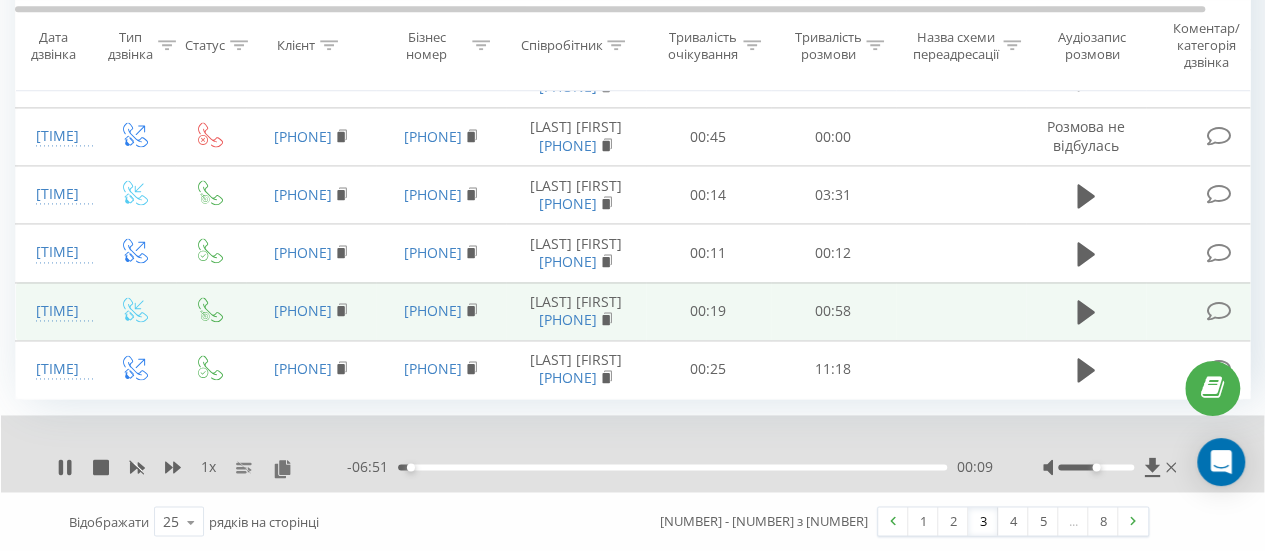 scroll, scrollTop: 1885, scrollLeft: 0, axis: vertical 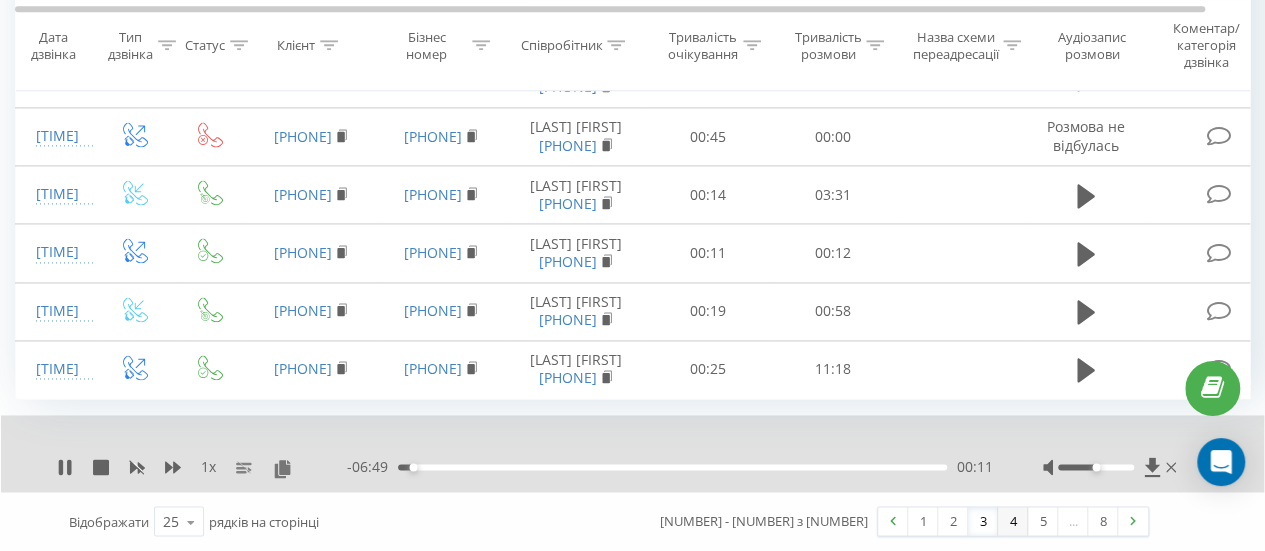 click on "4" at bounding box center [1013, 521] 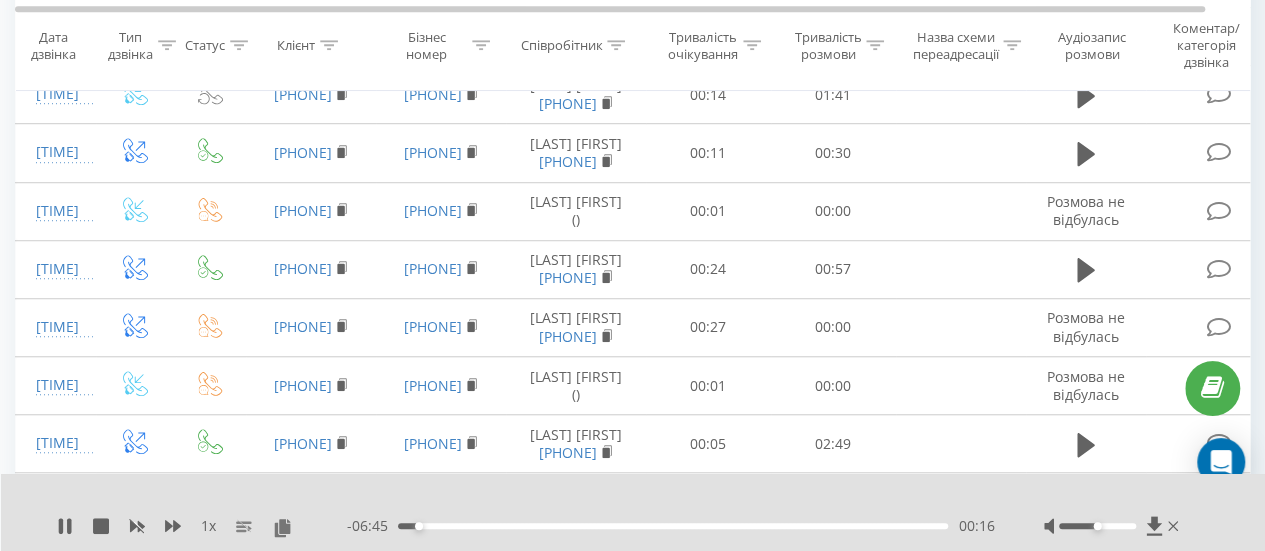 scroll, scrollTop: 631, scrollLeft: 0, axis: vertical 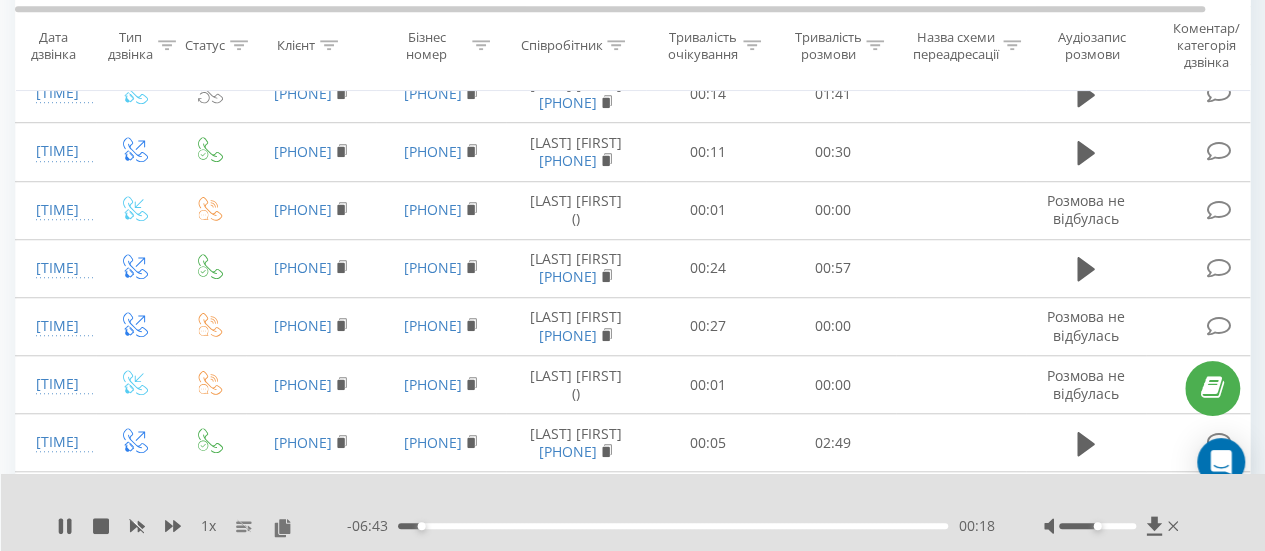 click 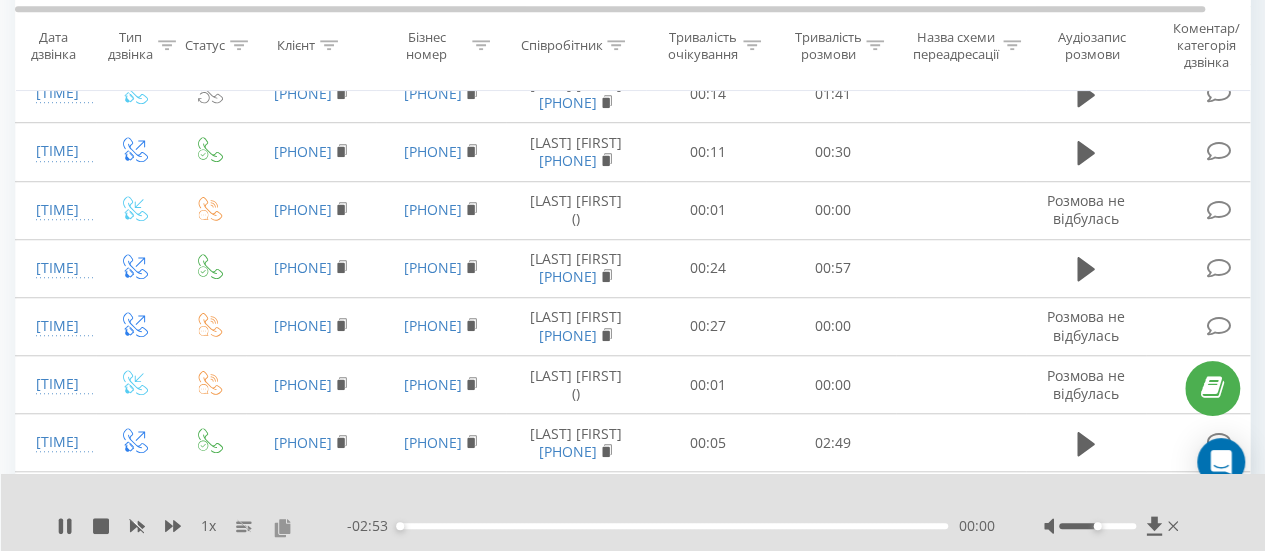 click at bounding box center [282, 527] 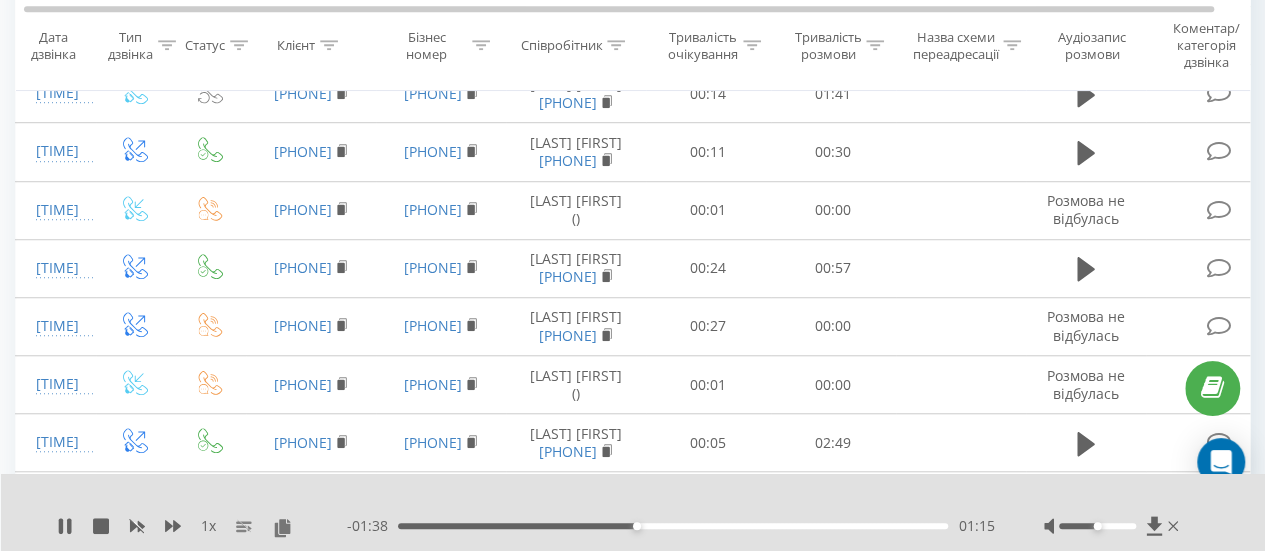 scroll, scrollTop: 880, scrollLeft: 0, axis: vertical 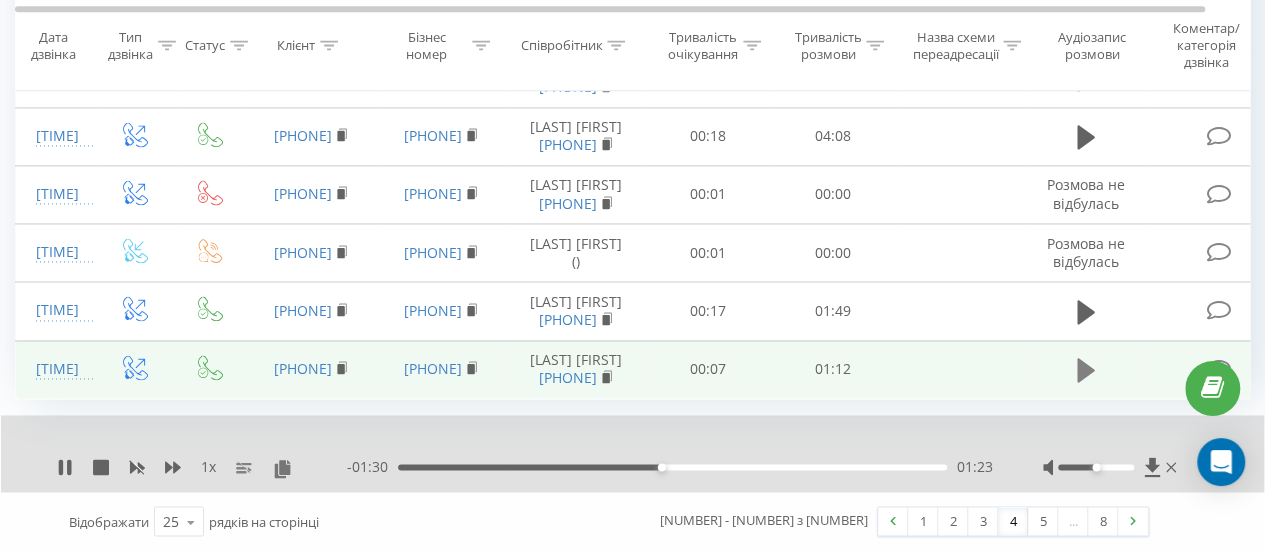 click 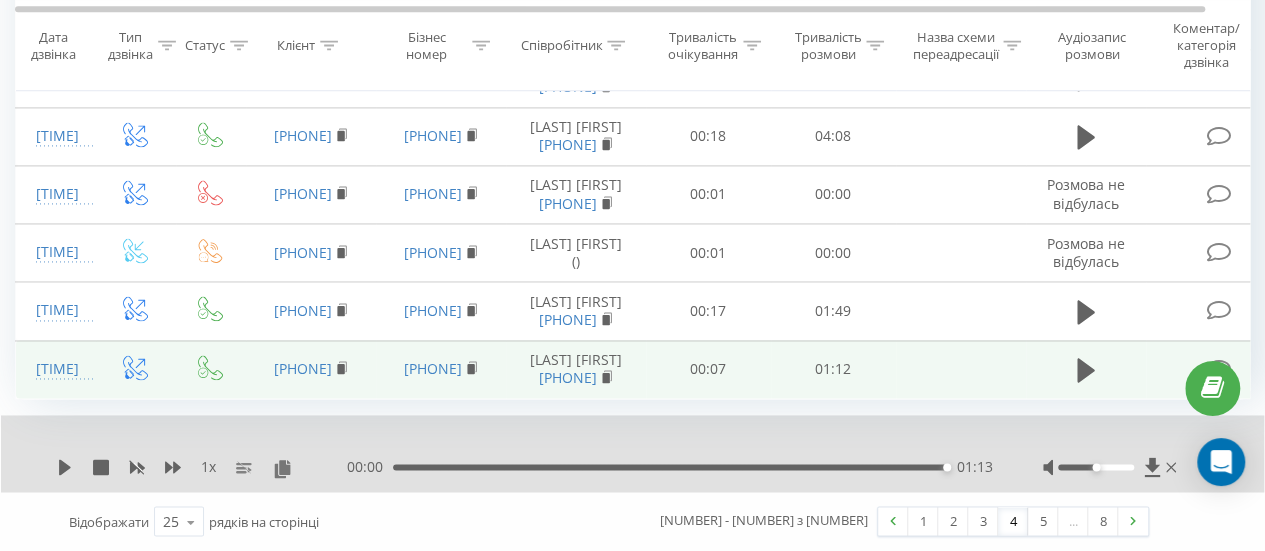 click 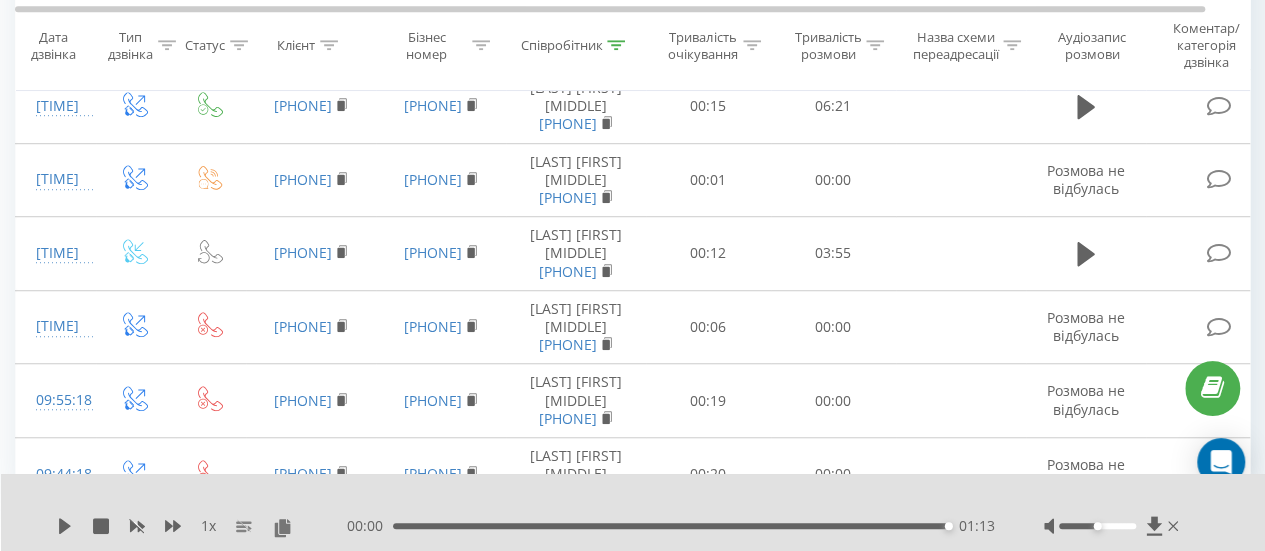 scroll, scrollTop: 613, scrollLeft: 0, axis: vertical 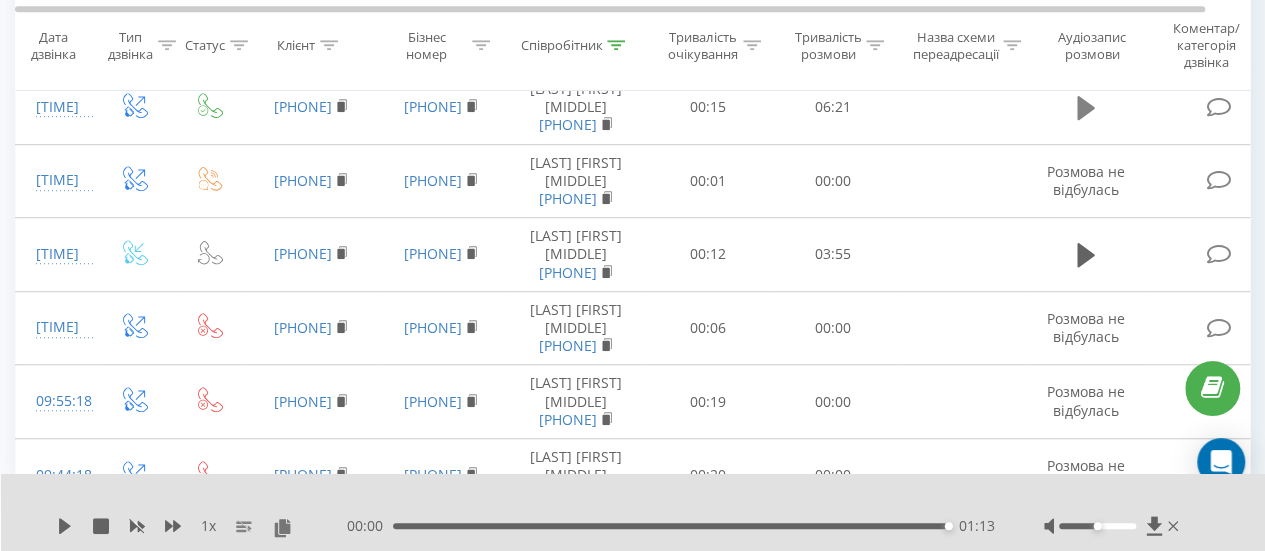click 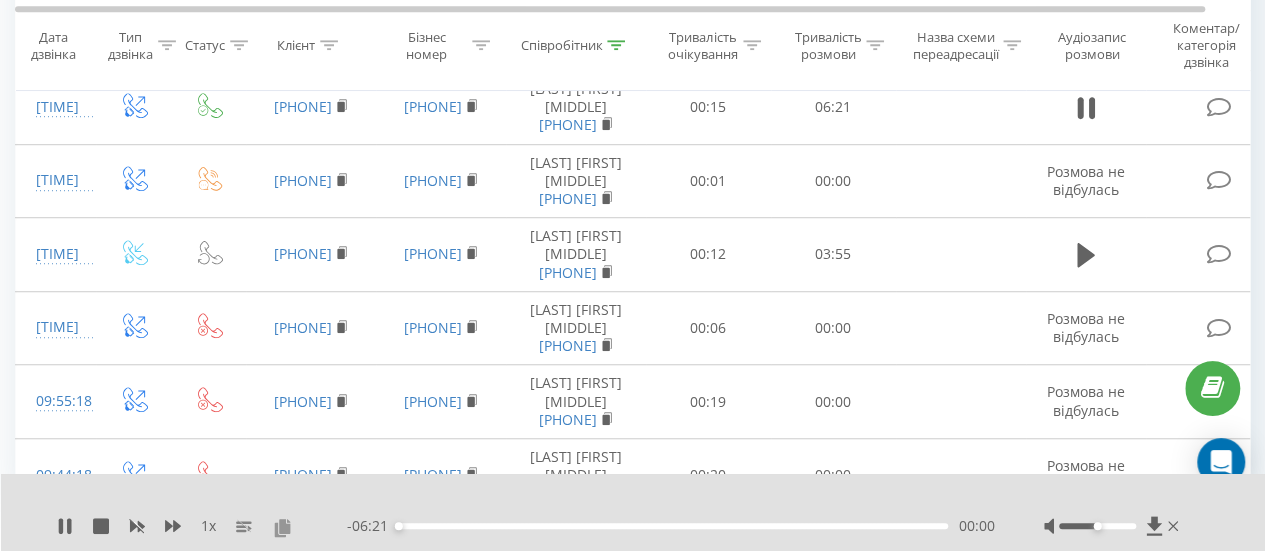 click at bounding box center [282, 527] 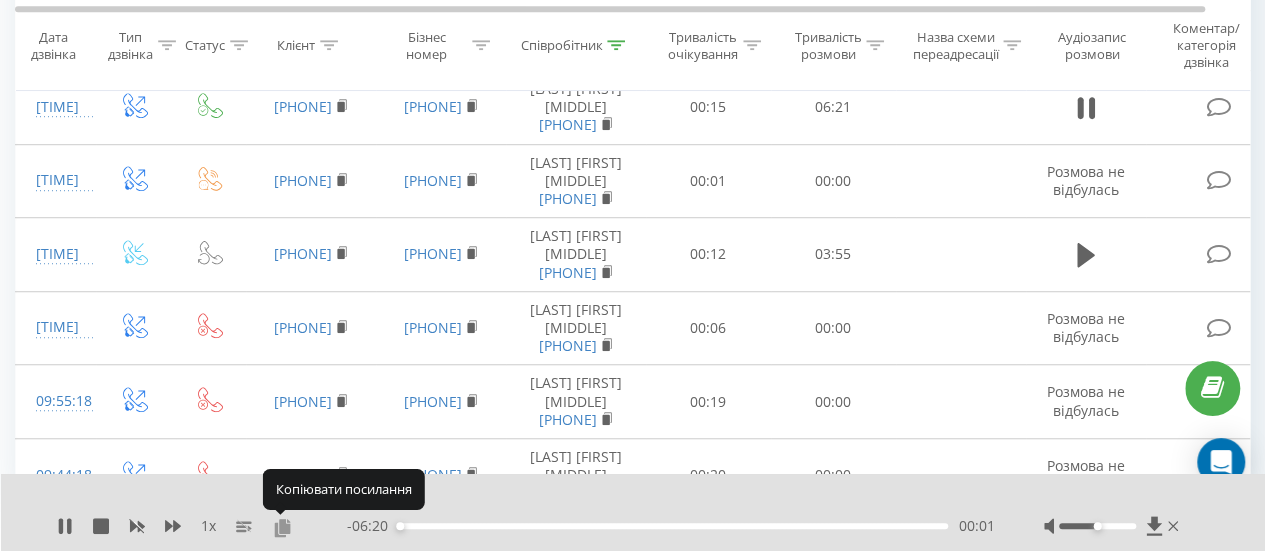 click at bounding box center [282, 527] 